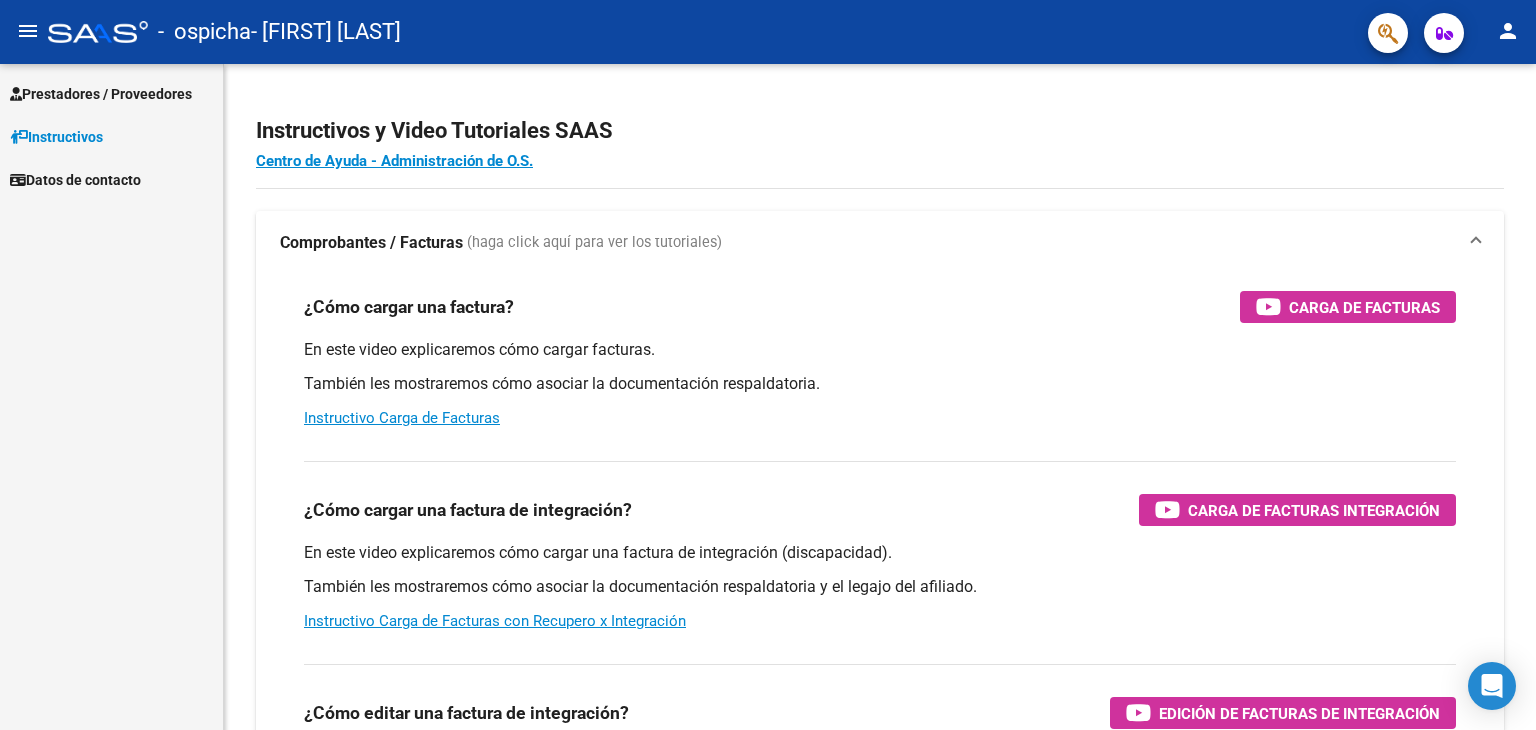 scroll, scrollTop: 0, scrollLeft: 0, axis: both 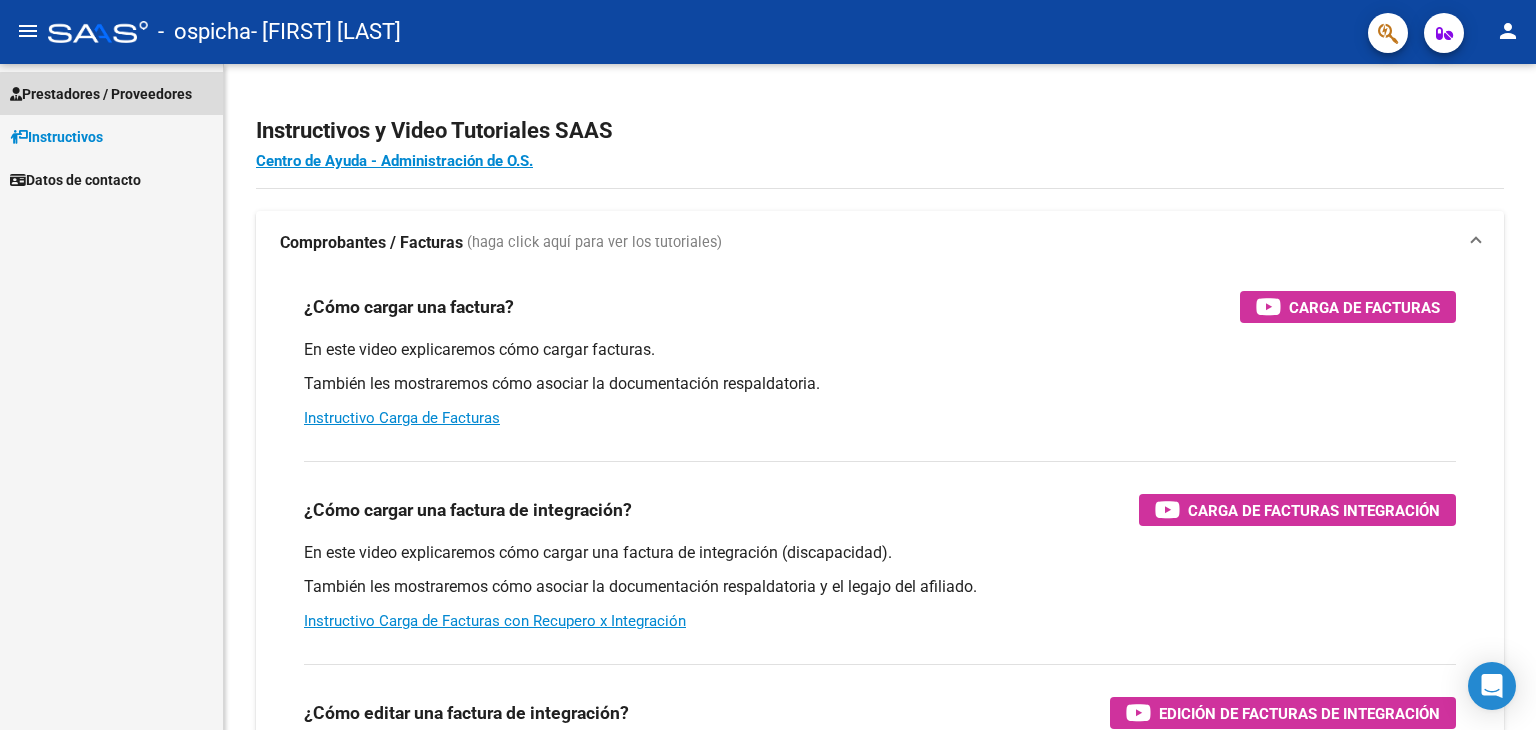 click on "Prestadores / Proveedores" at bounding box center (101, 94) 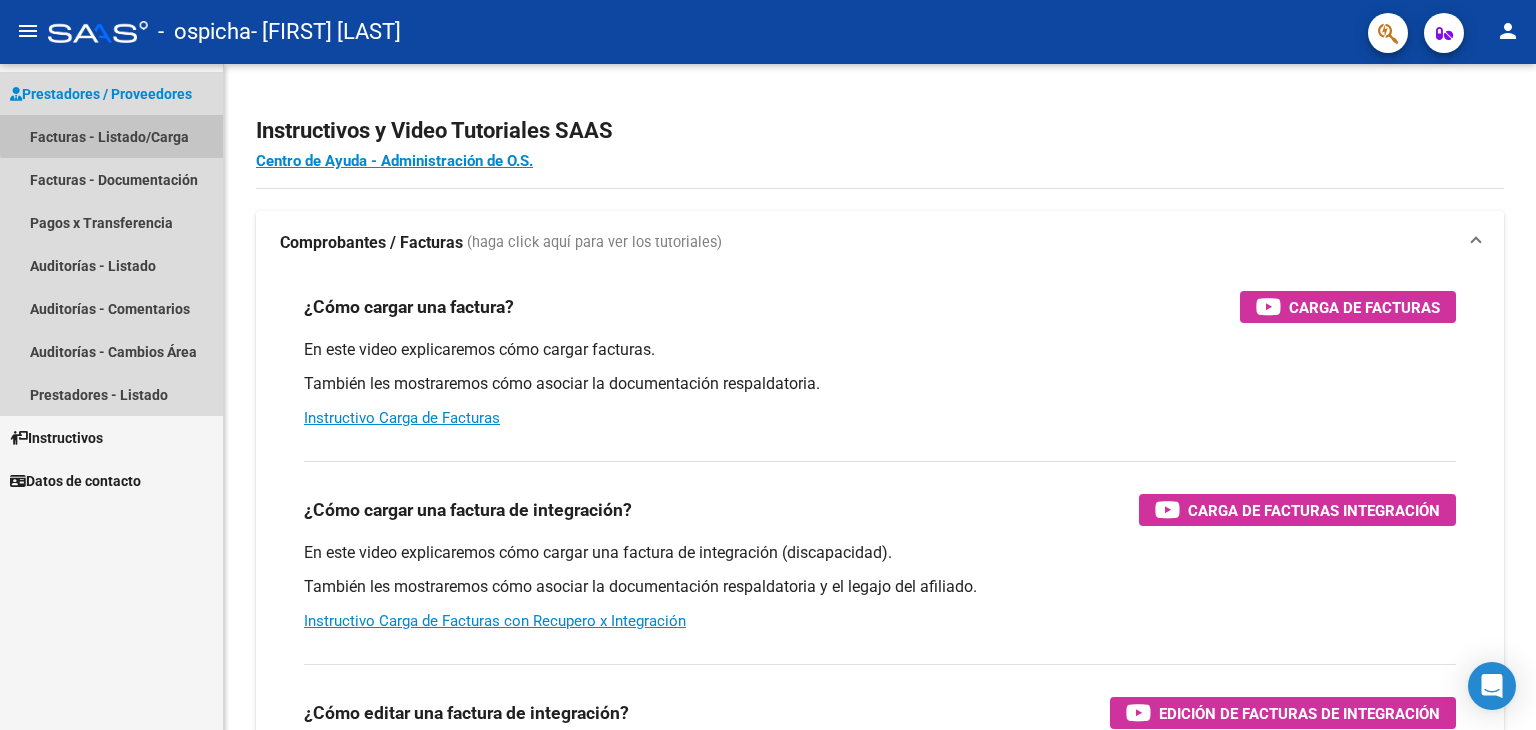 click on "Facturas - Listado/Carga" at bounding box center [111, 136] 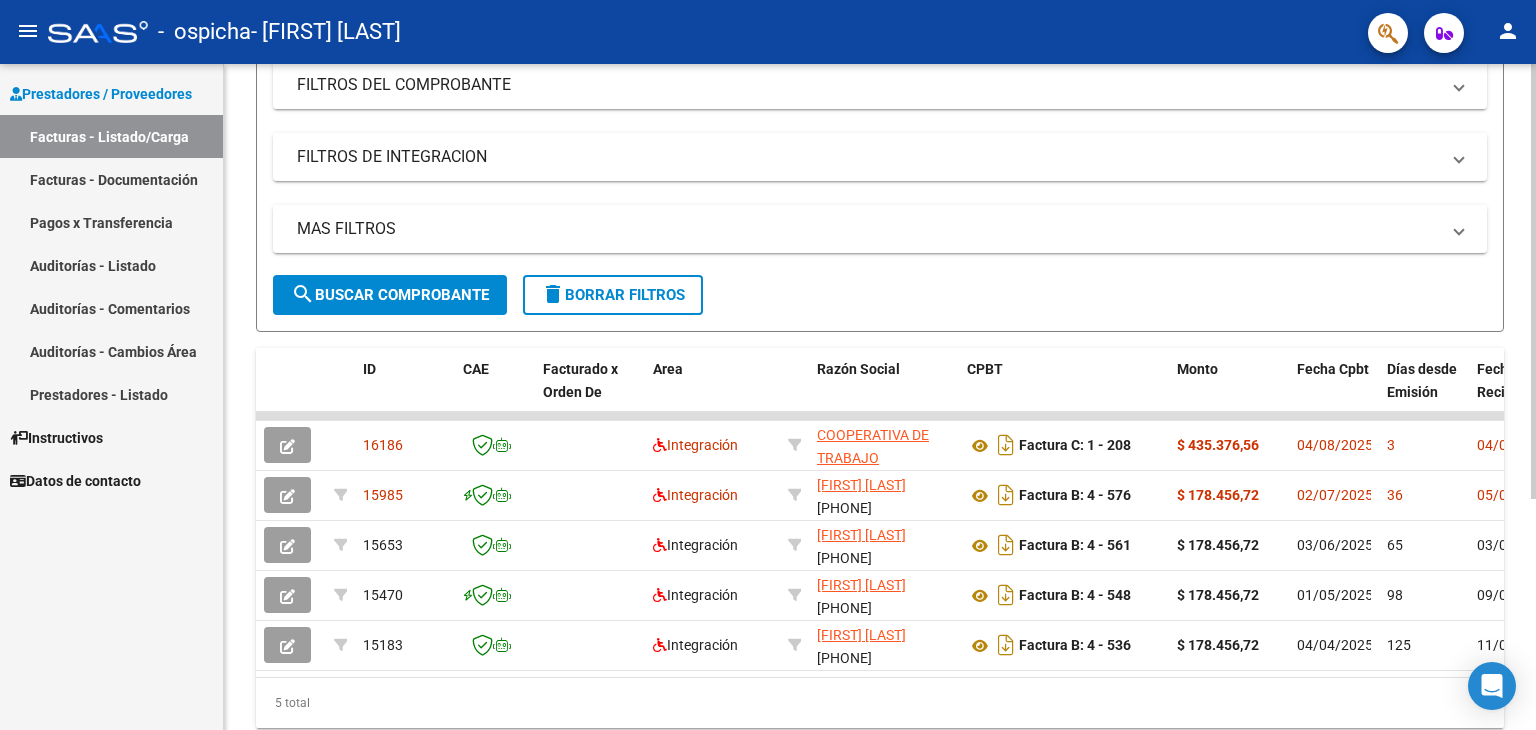 scroll, scrollTop: 353, scrollLeft: 0, axis: vertical 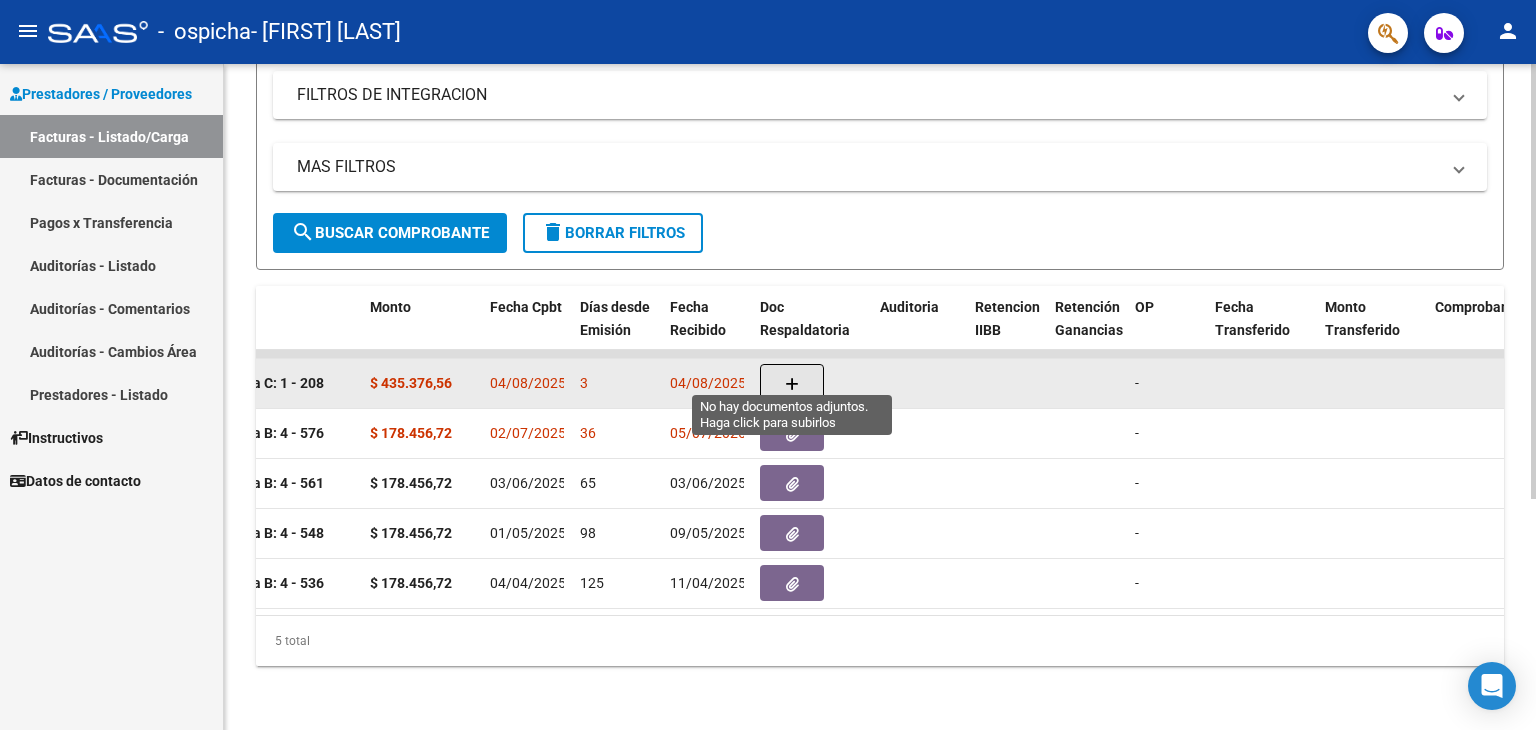 click 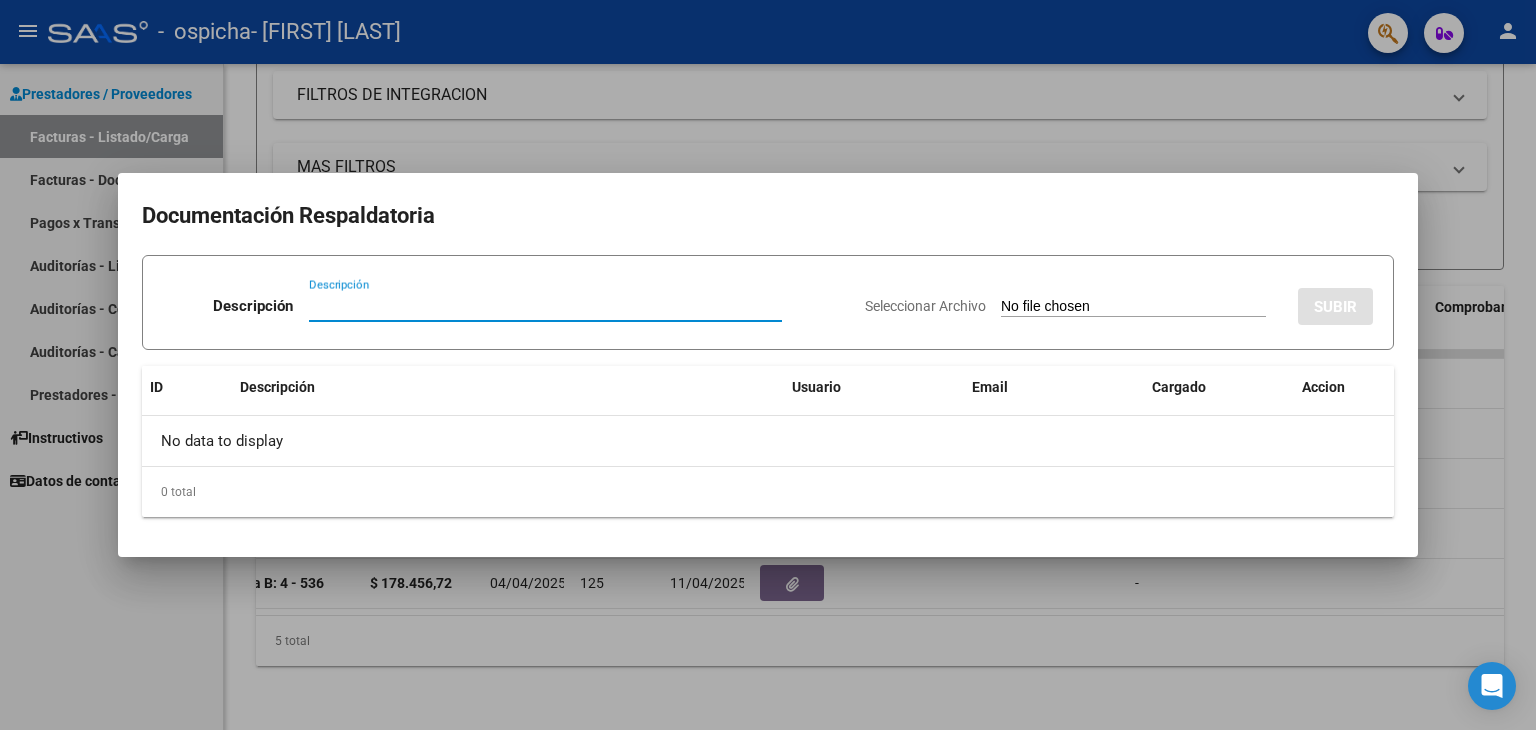 click on "Descripción" at bounding box center (545, 306) 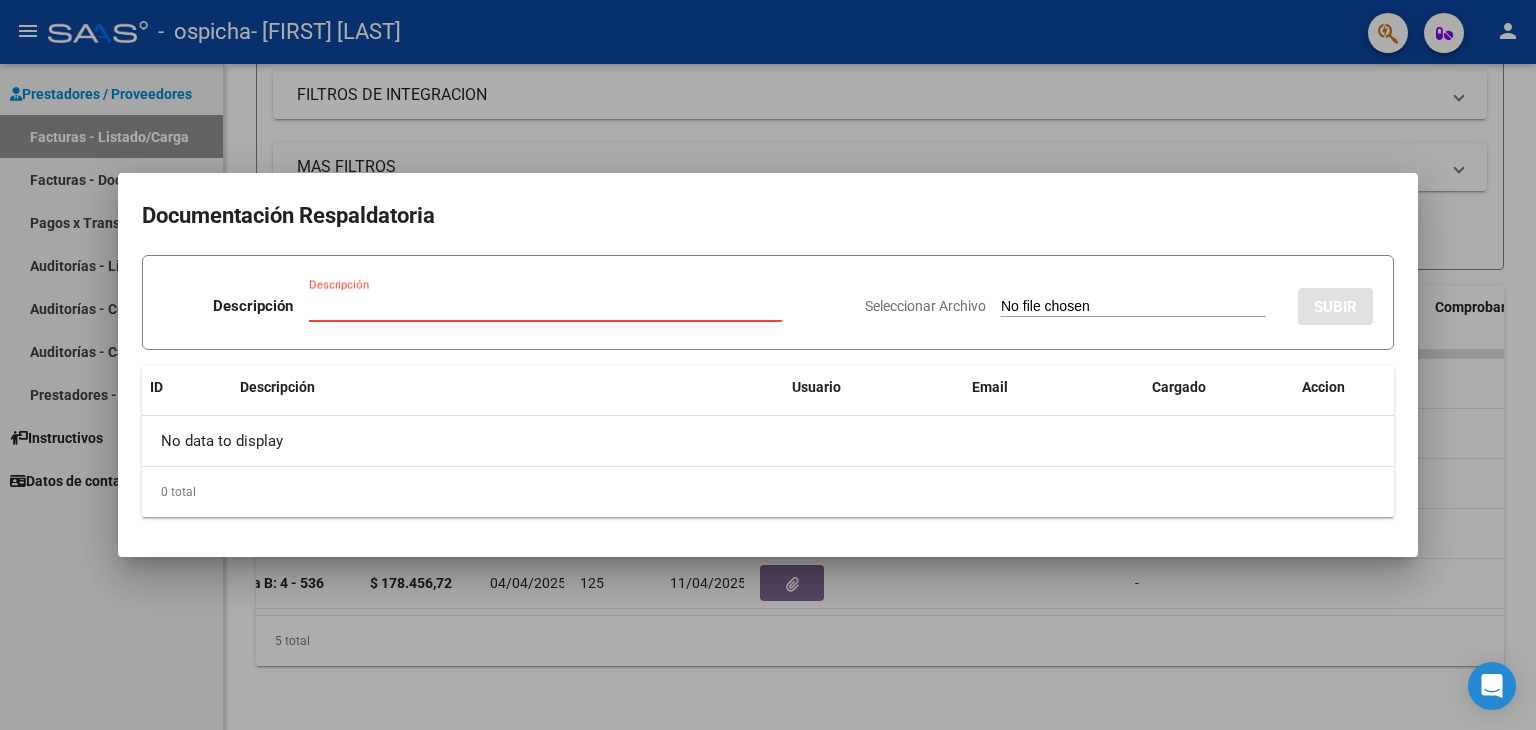 click on "Descripción" at bounding box center [545, 306] 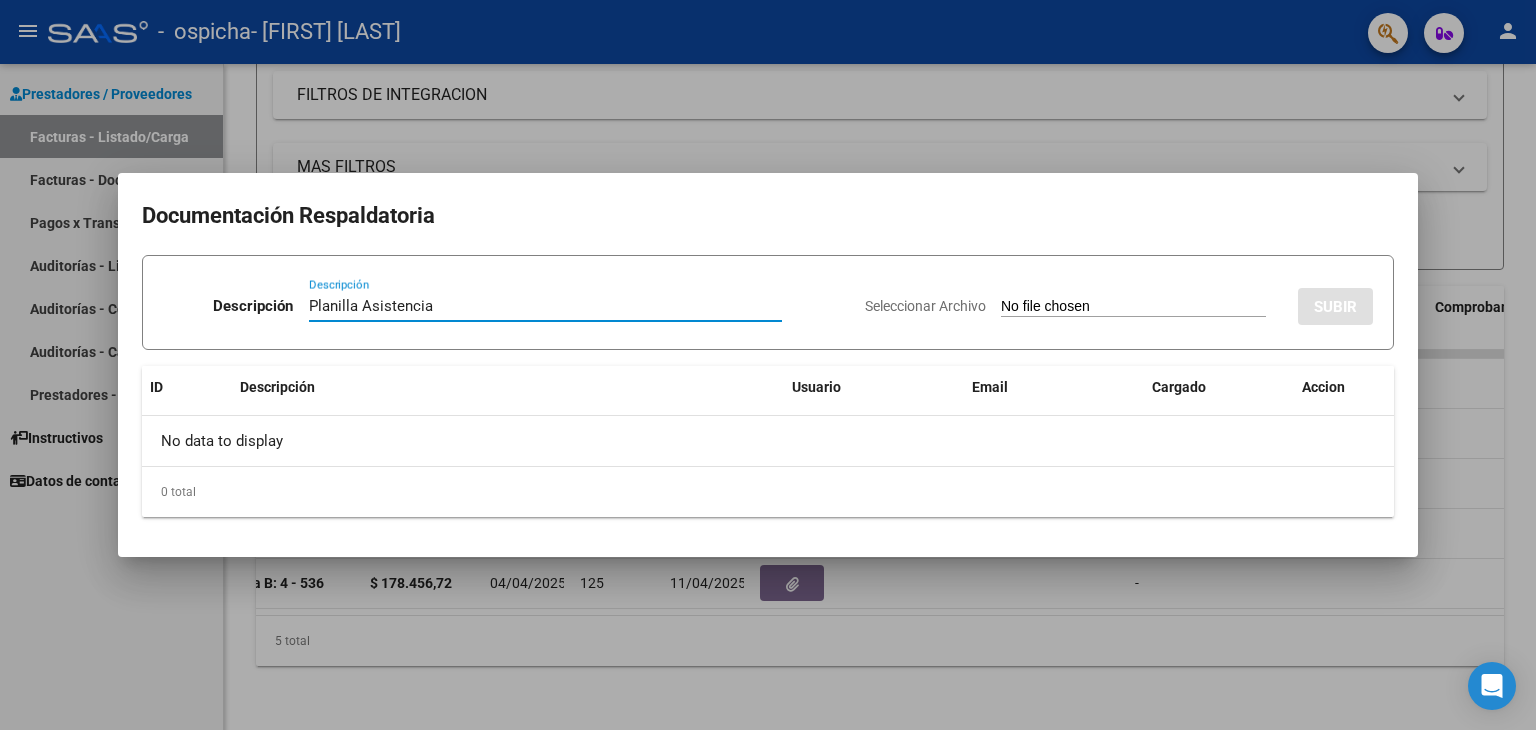 type on "Planilla Asistencia" 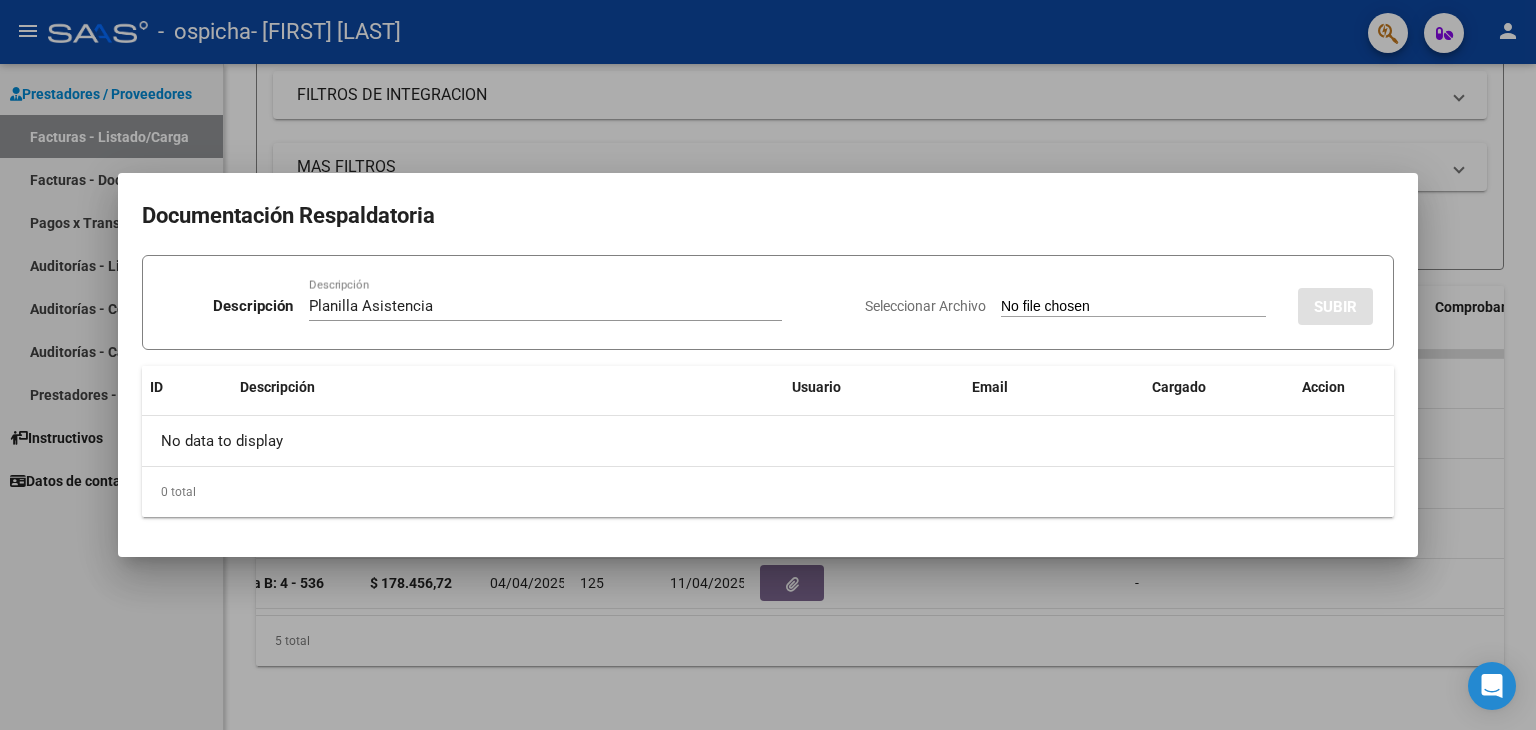 click on "Seleccionar Archivo" at bounding box center (1133, 307) 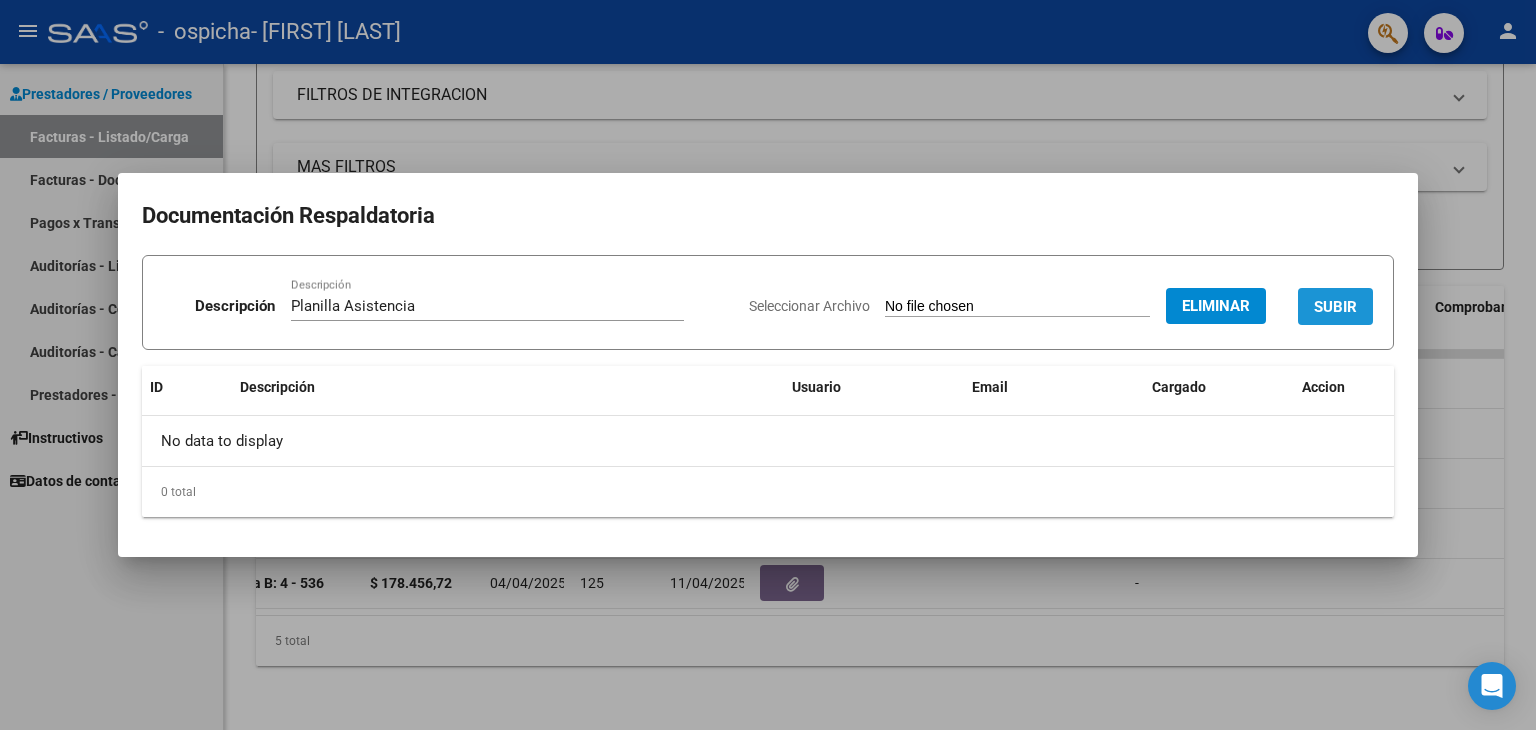 click on "SUBIR" at bounding box center (1335, 307) 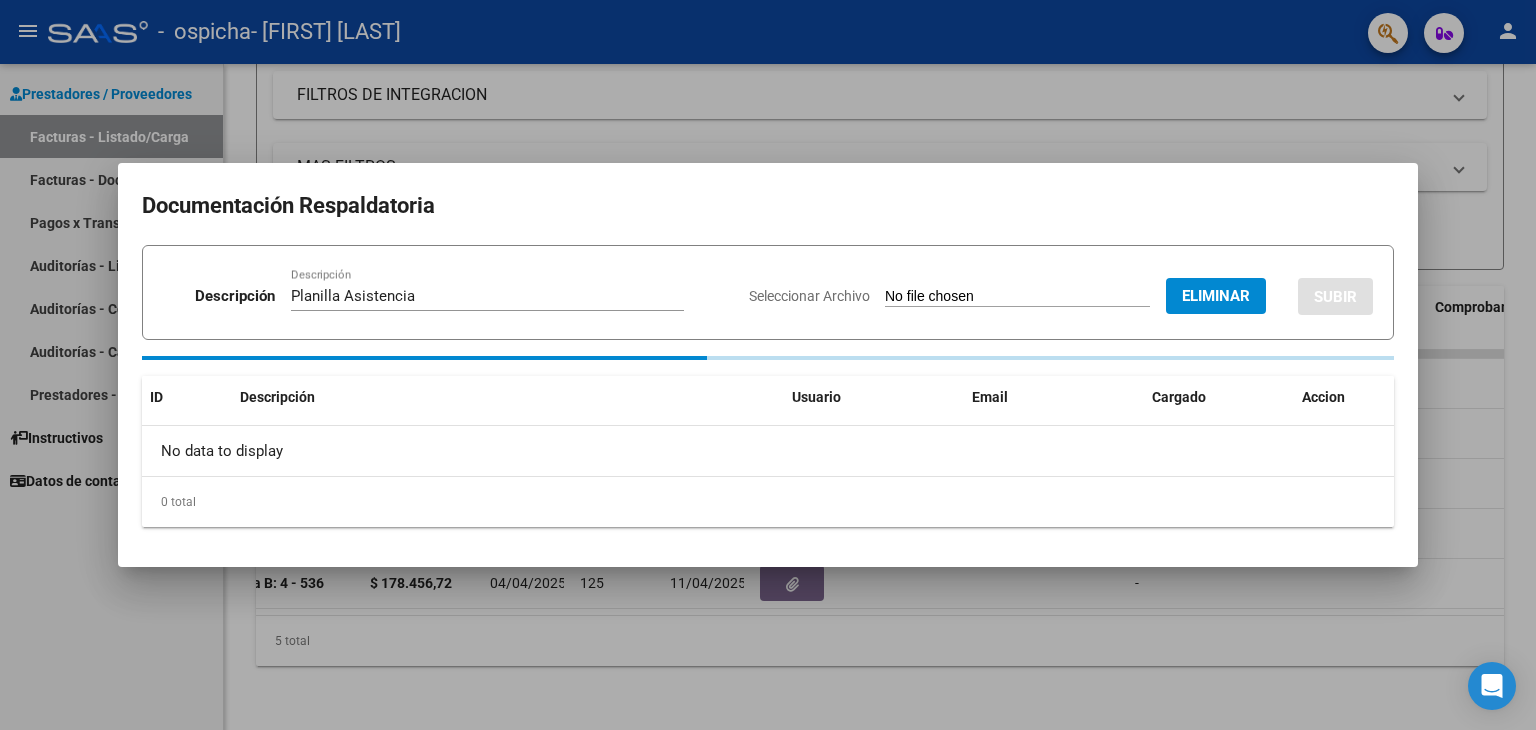 type 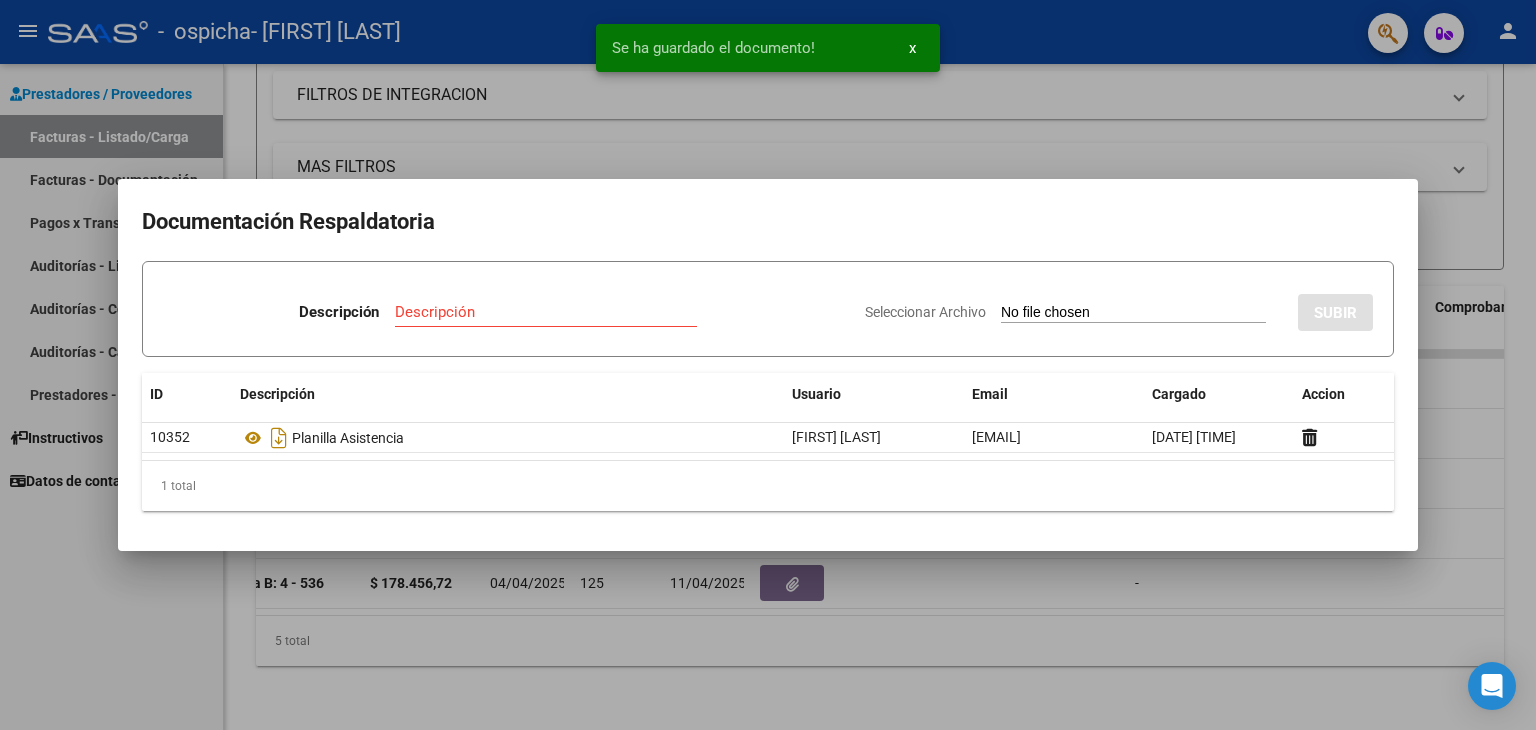 click at bounding box center [768, 365] 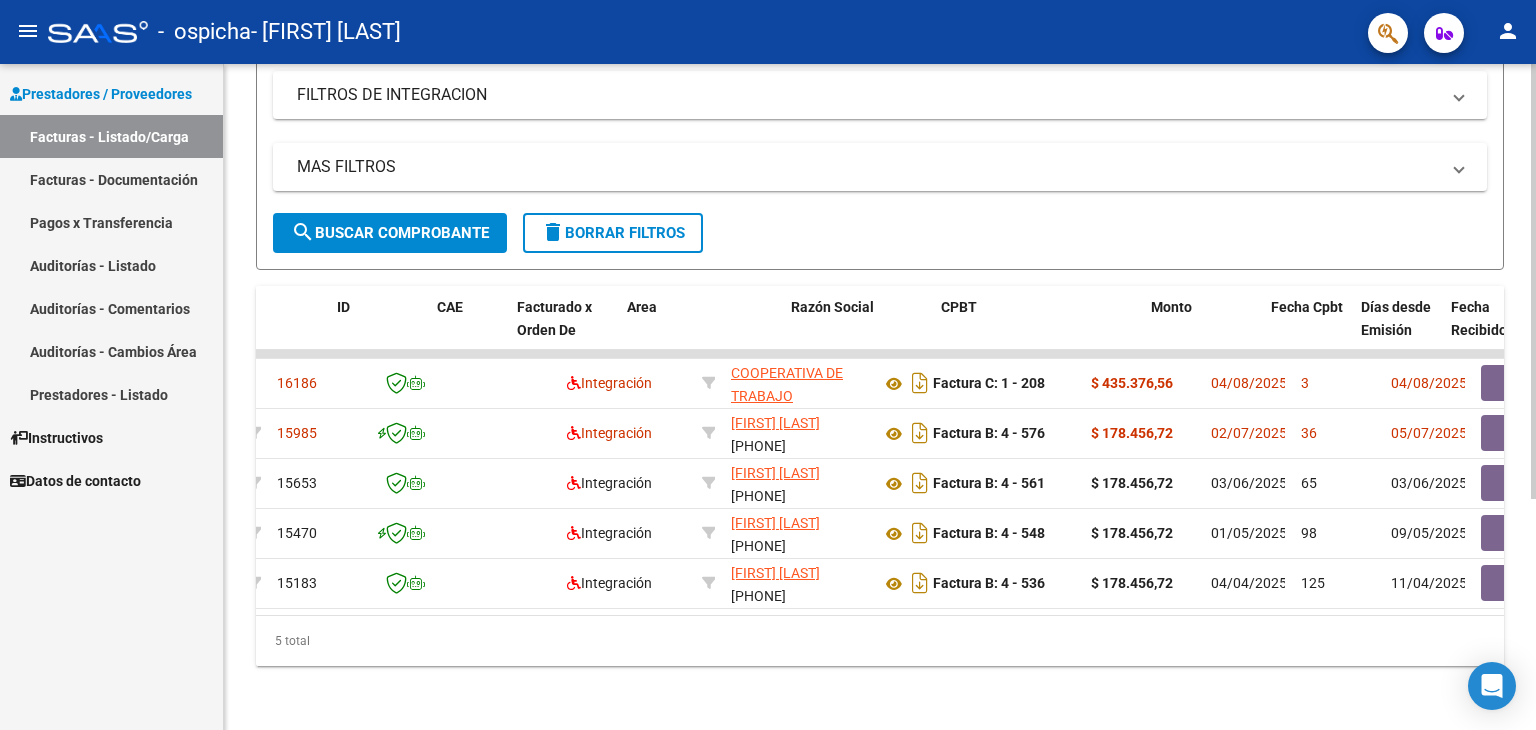 scroll, scrollTop: 0, scrollLeft: 0, axis: both 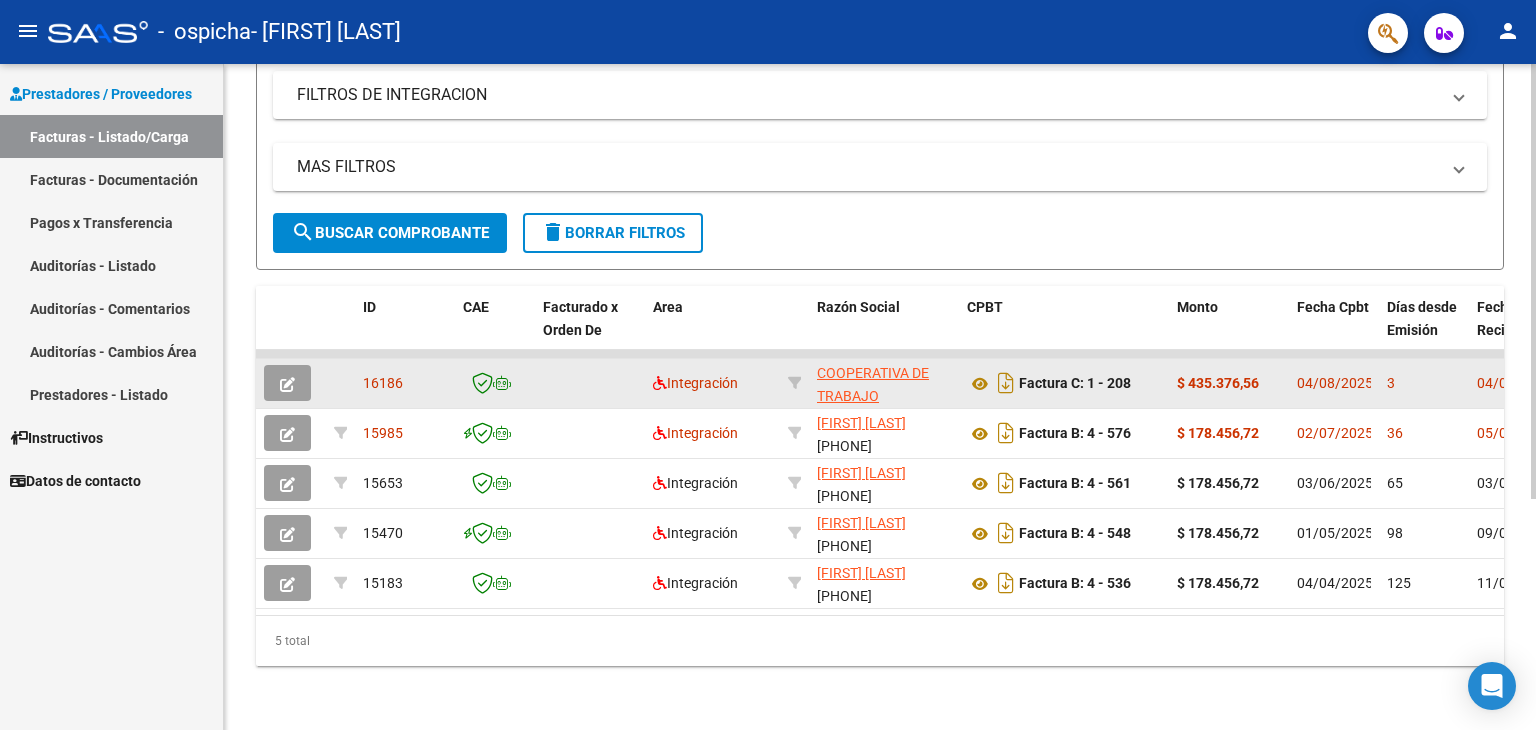 click 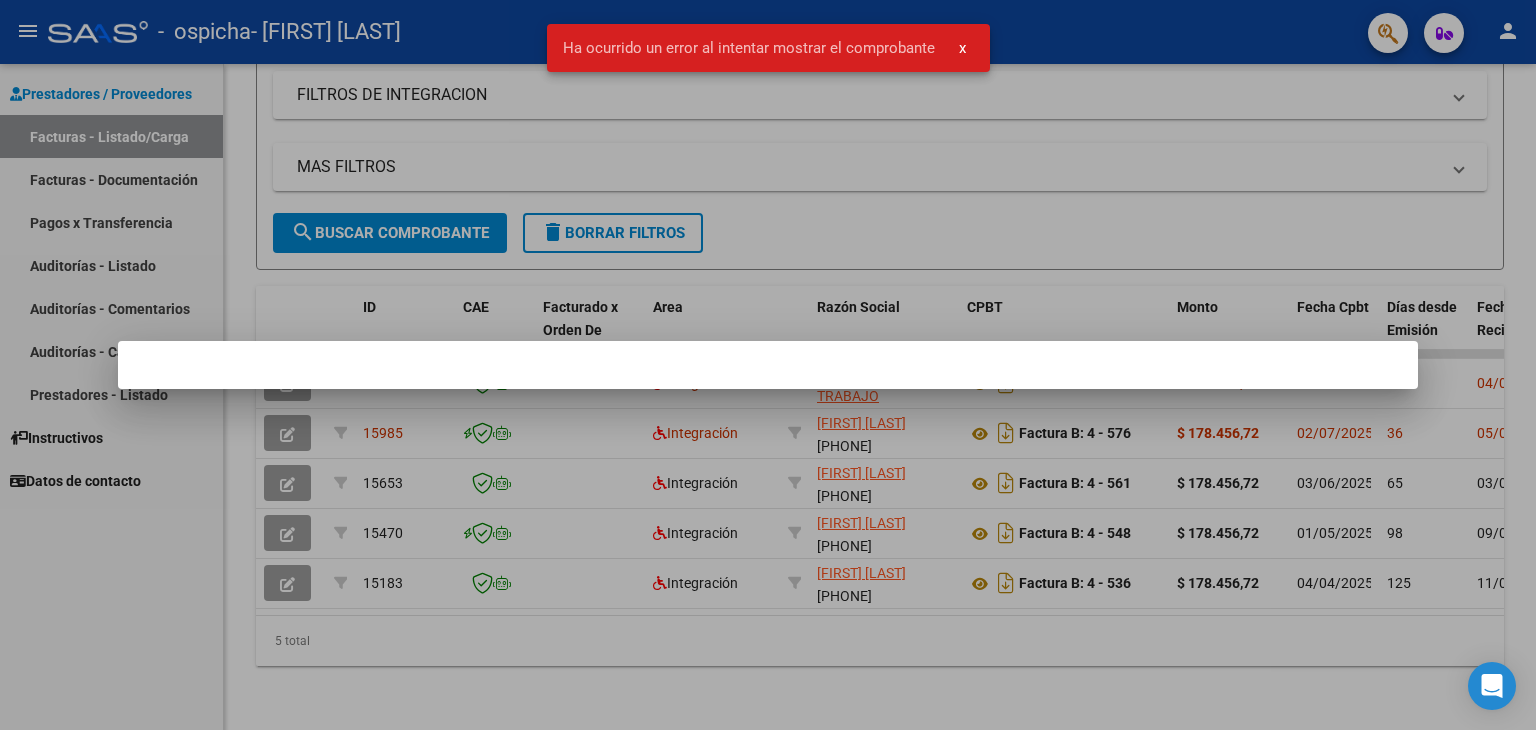 click at bounding box center [768, 365] 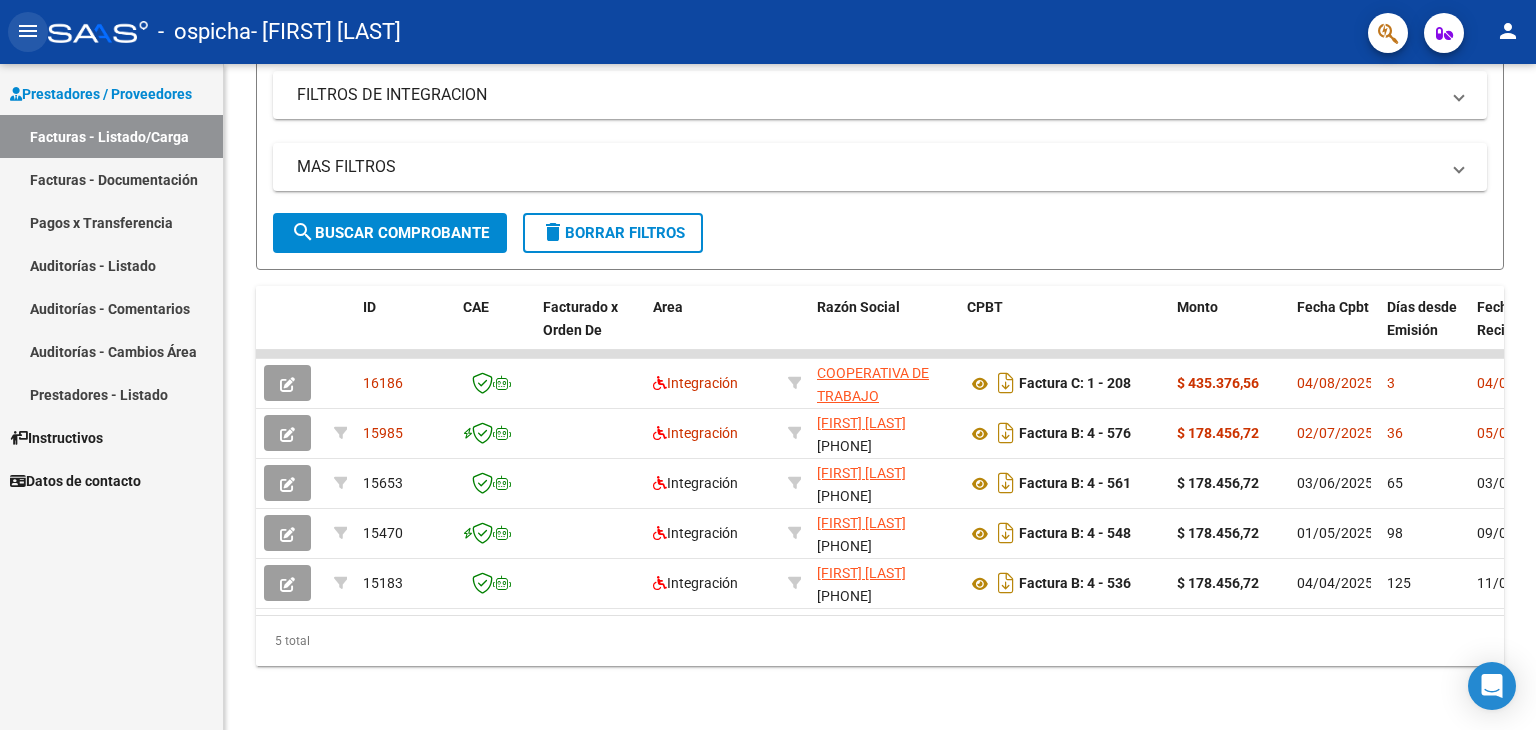 click on "menu" 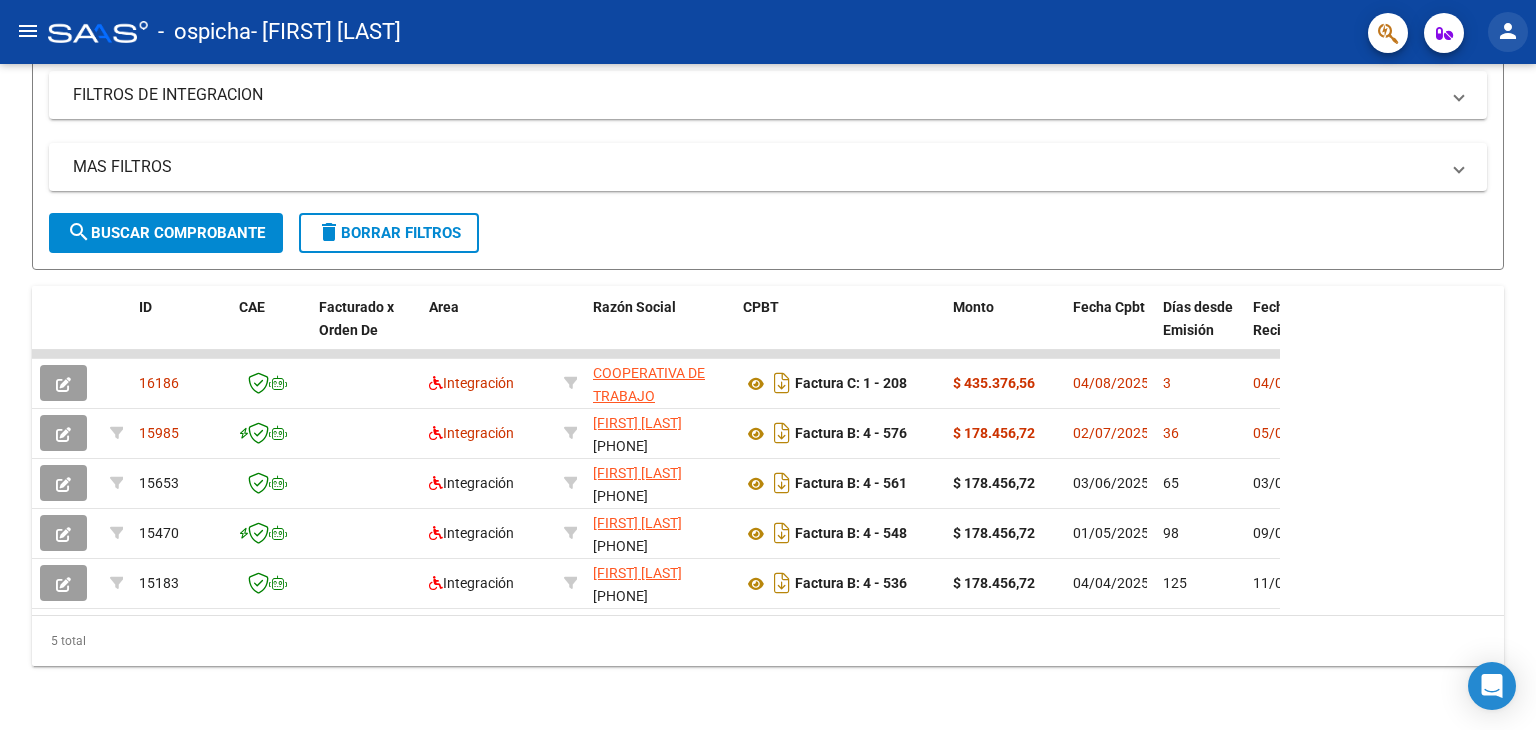 click on "person" 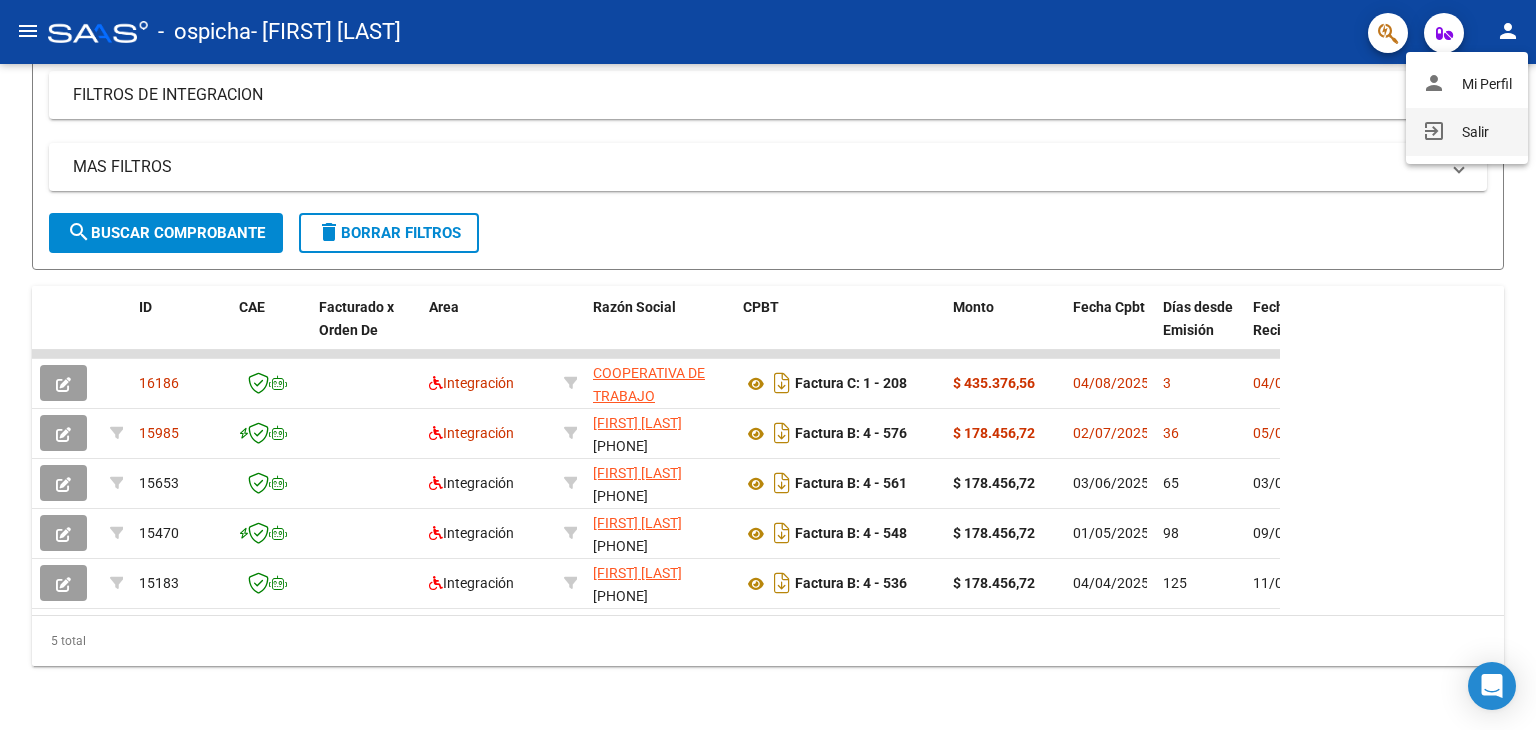 click on "exit_to_app  Salir" at bounding box center (1467, 132) 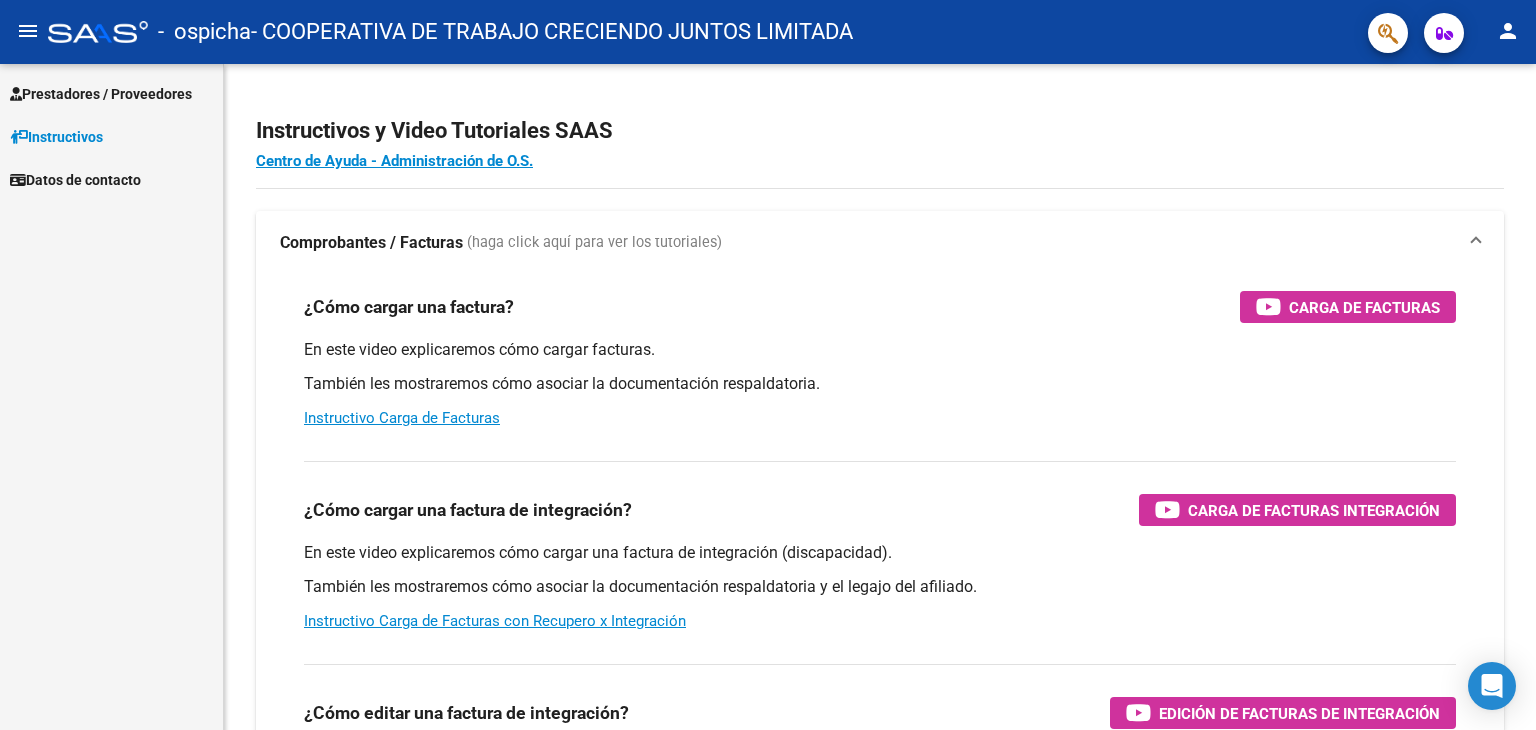scroll, scrollTop: 0, scrollLeft: 0, axis: both 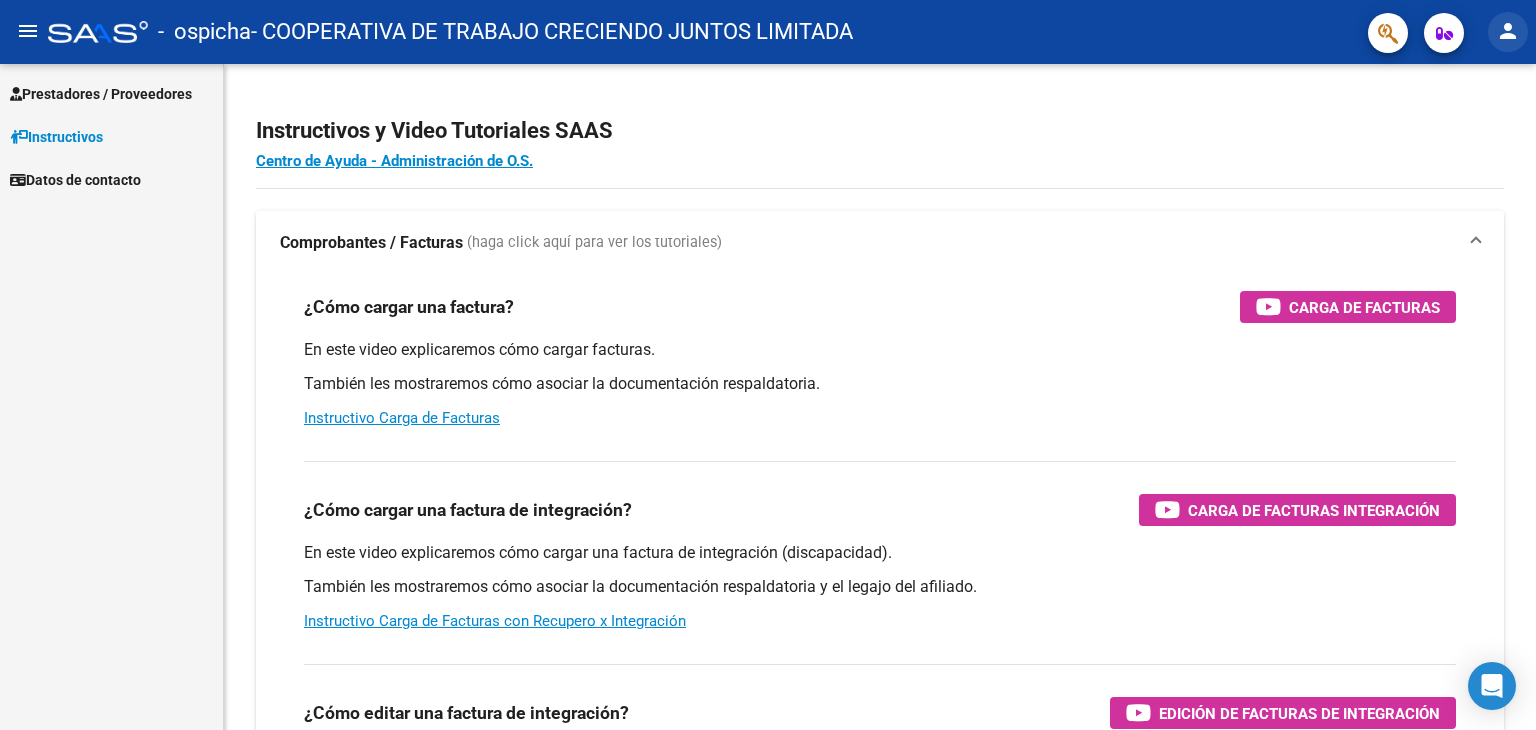 click on "person" 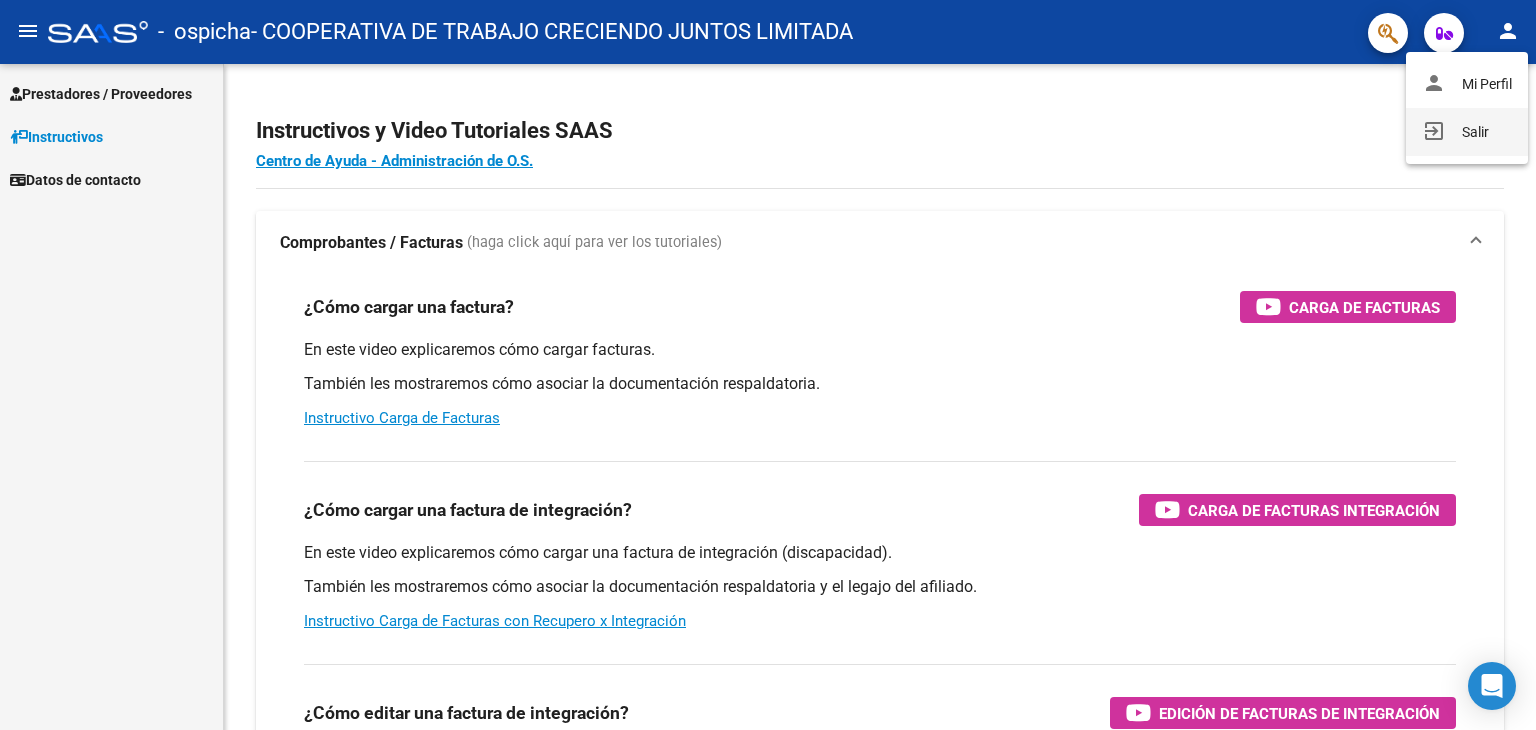 click on "exit_to_app  Salir" at bounding box center [1467, 132] 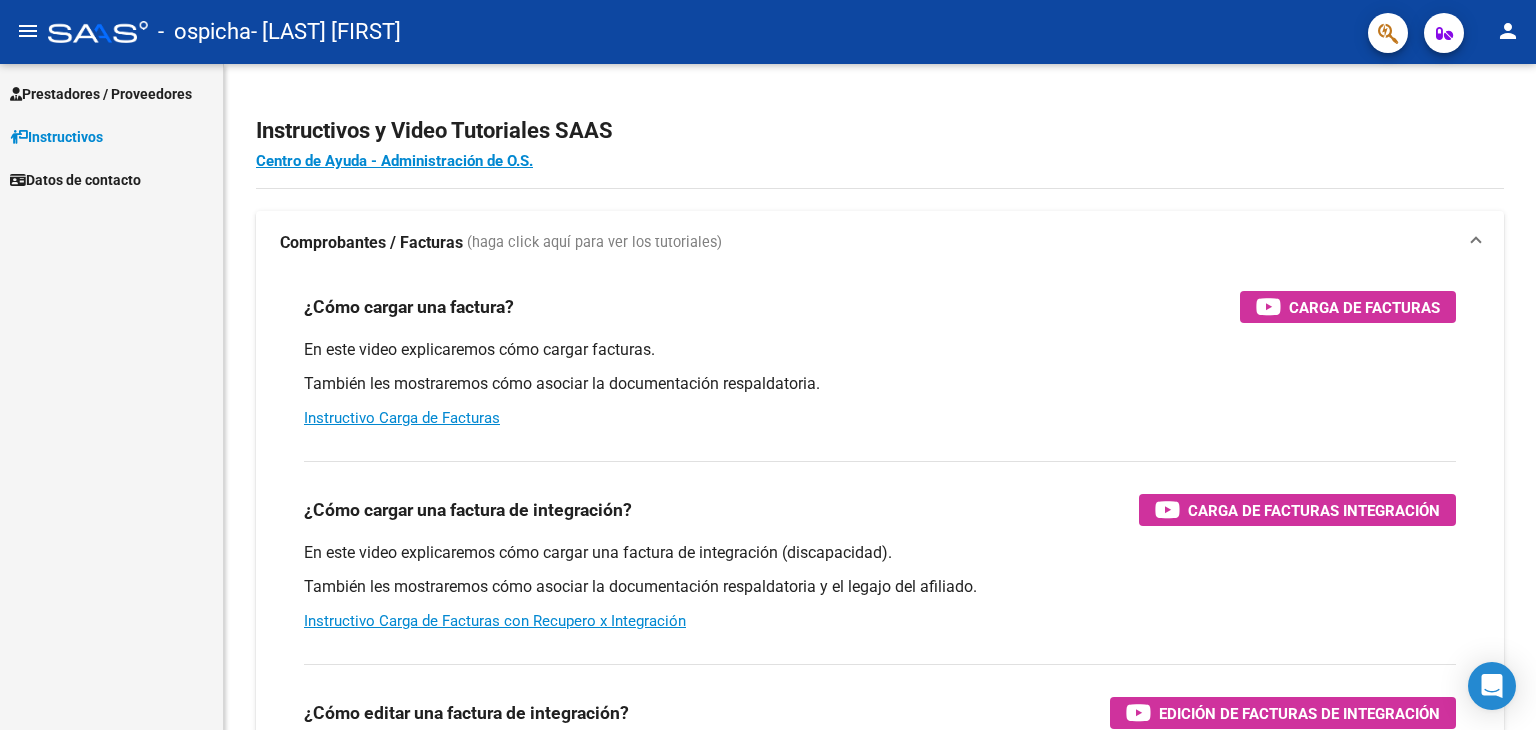 scroll, scrollTop: 0, scrollLeft: 0, axis: both 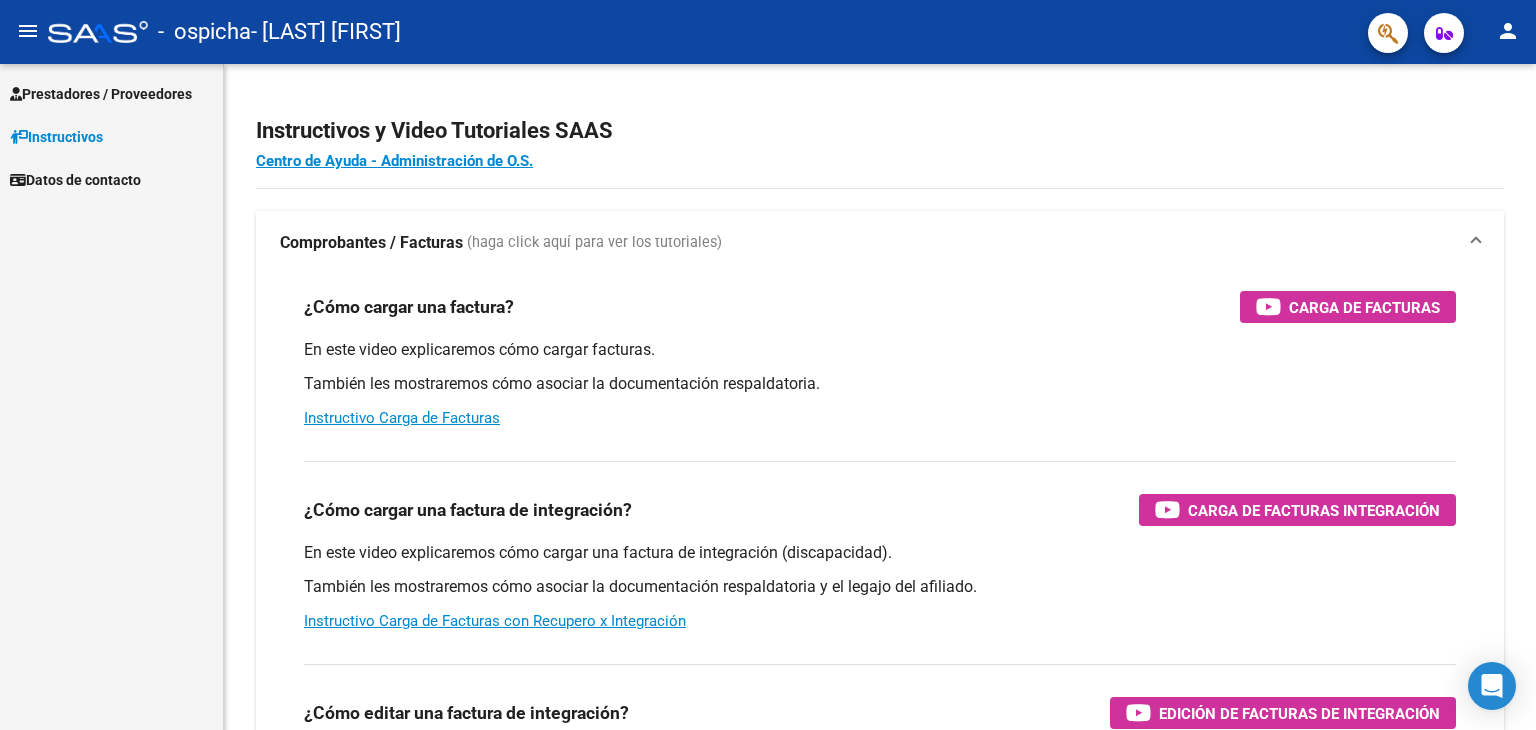 click on "Prestadores / Proveedores" at bounding box center (101, 94) 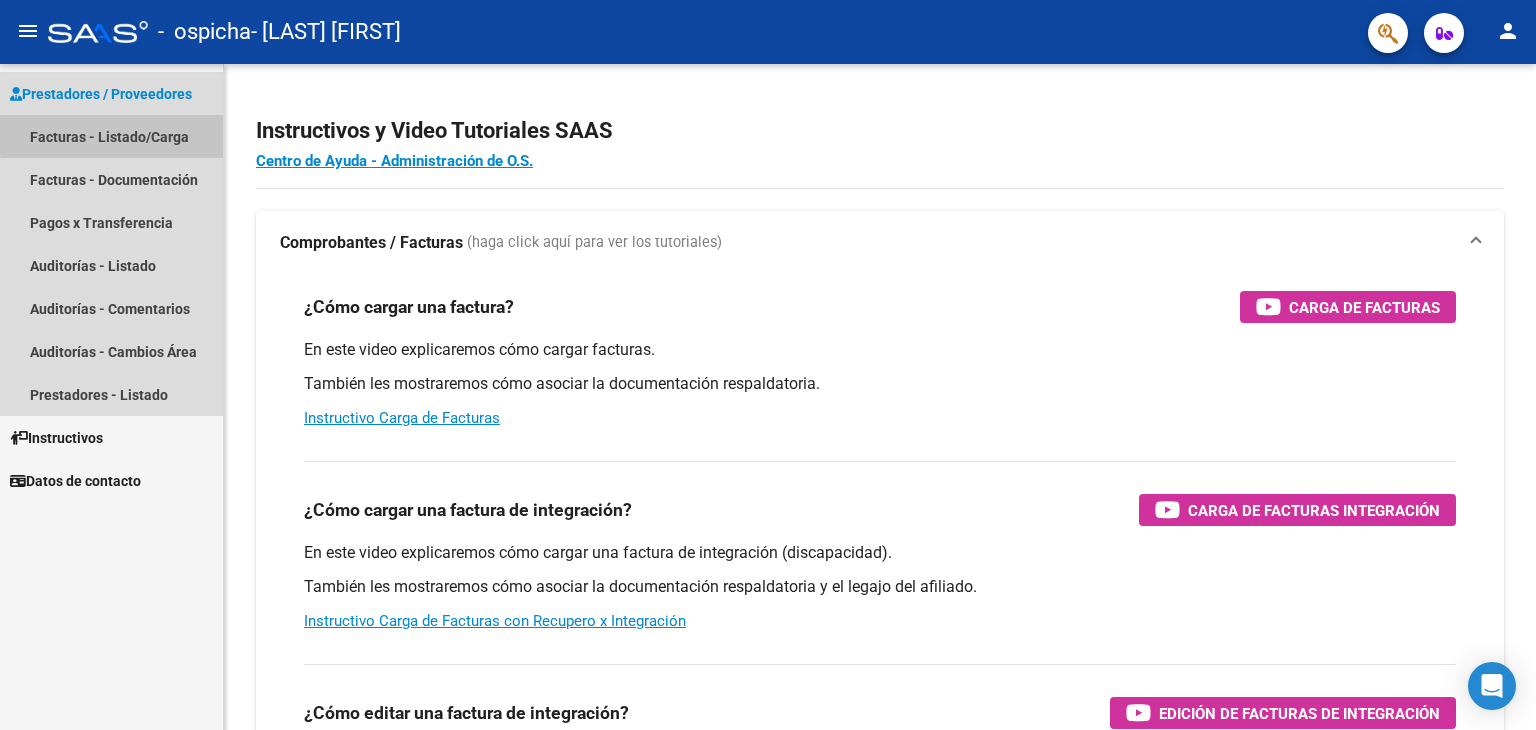 click on "Facturas - Listado/Carga" at bounding box center (111, 136) 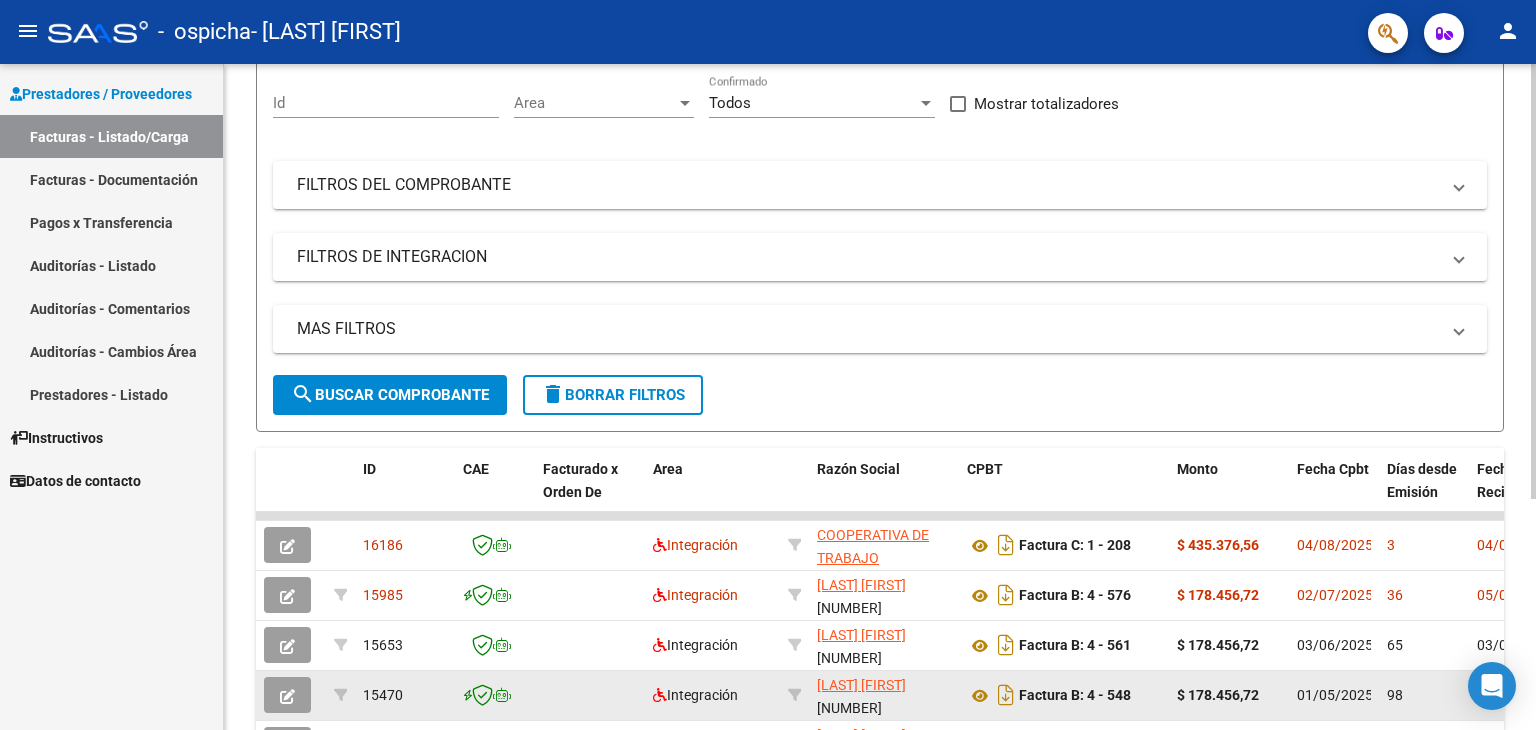 scroll, scrollTop: 353, scrollLeft: 0, axis: vertical 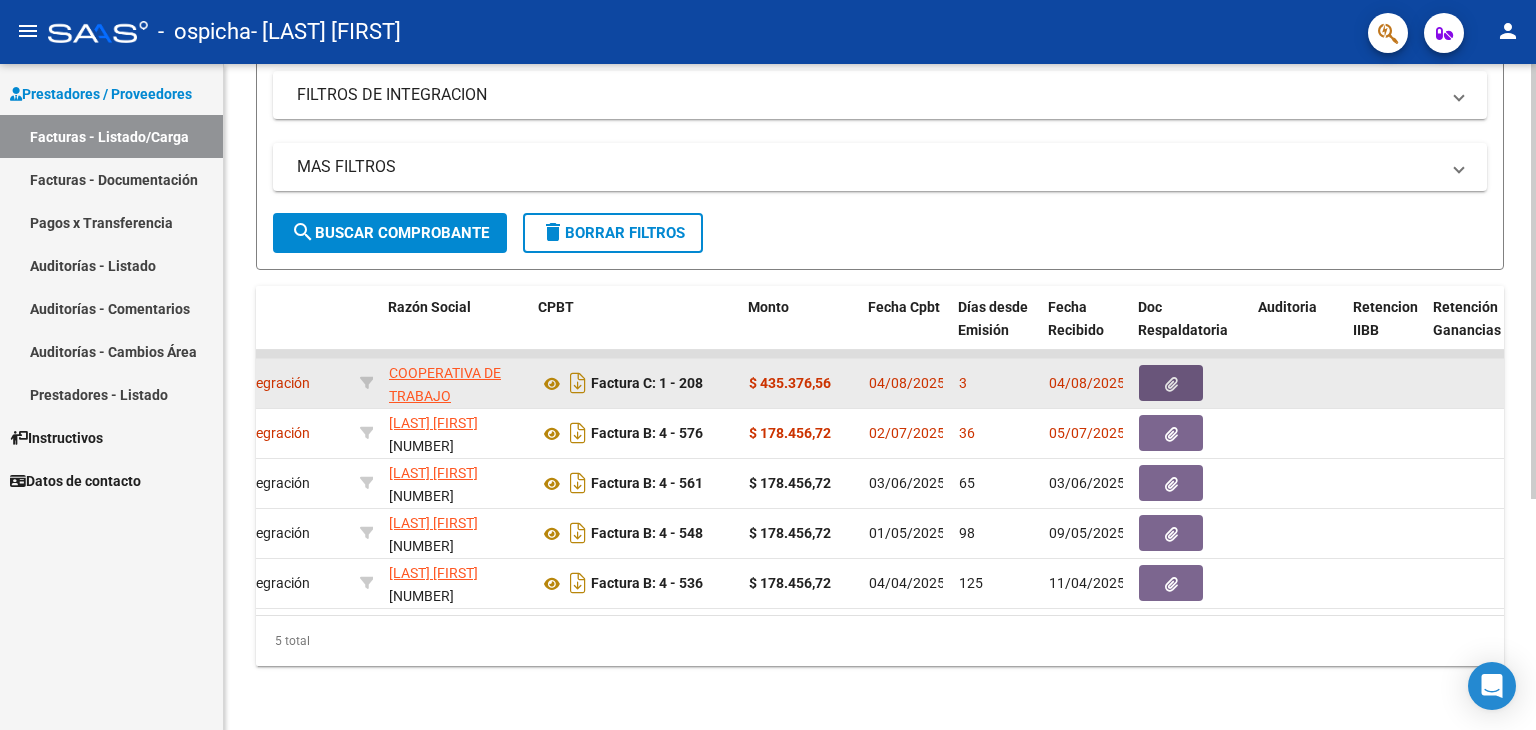 click 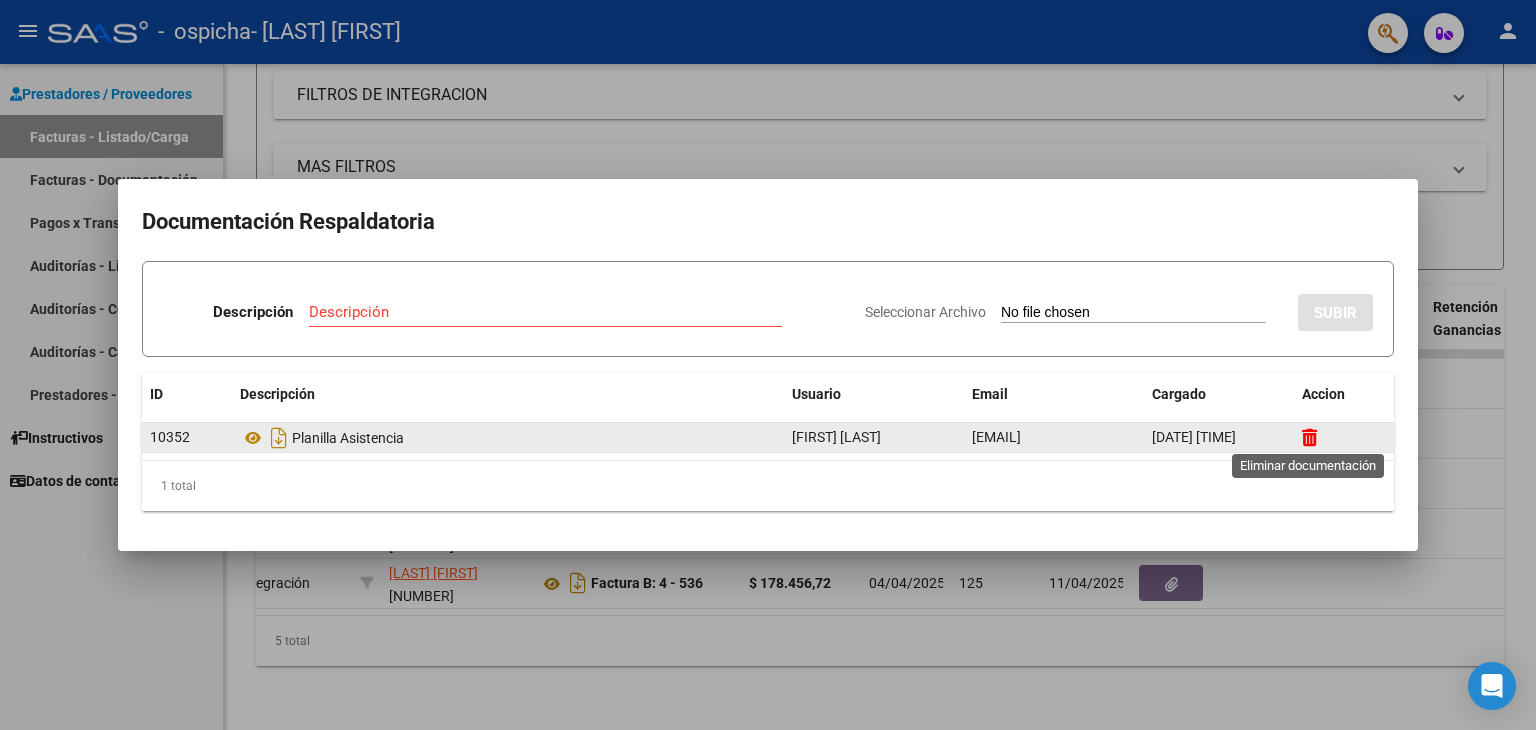 click 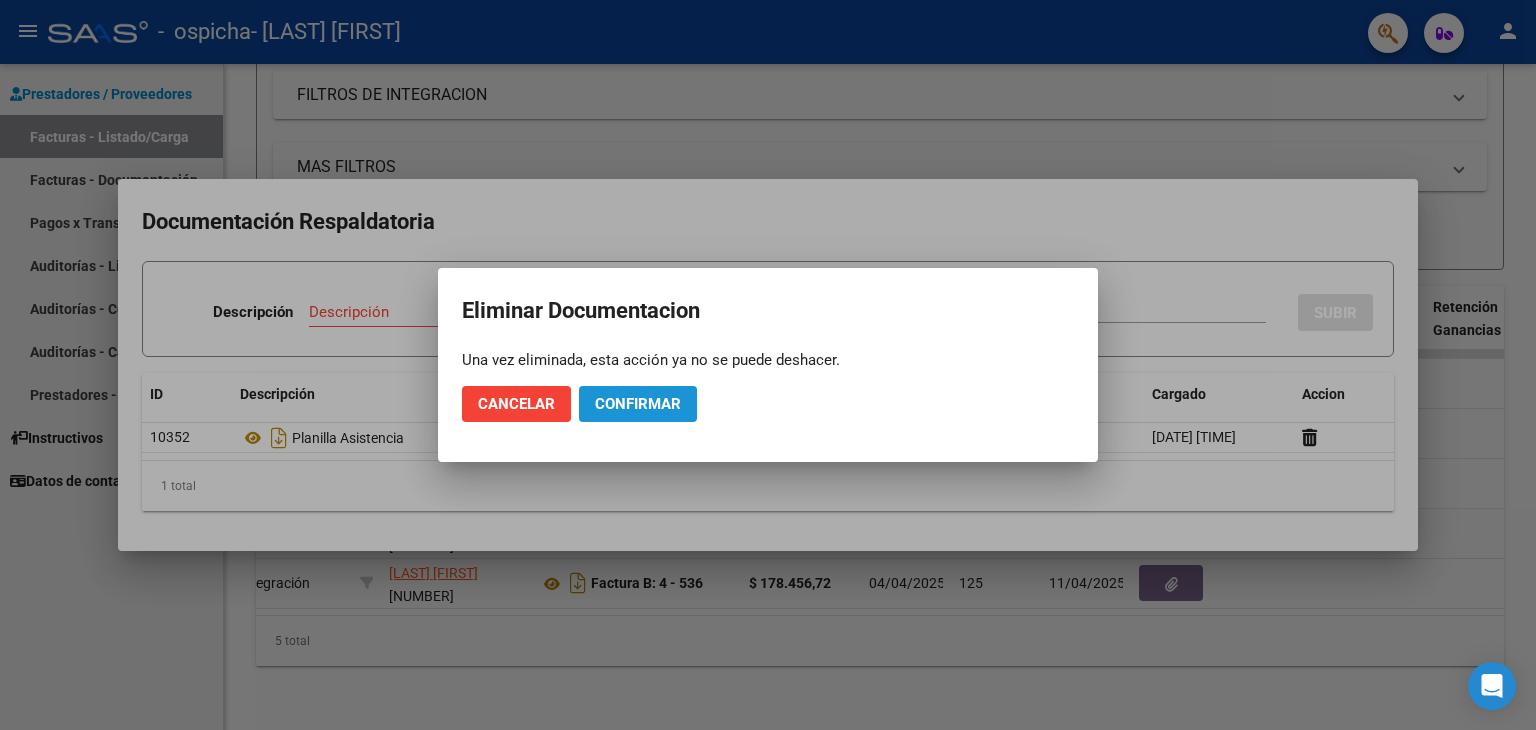click on "Confirmar" 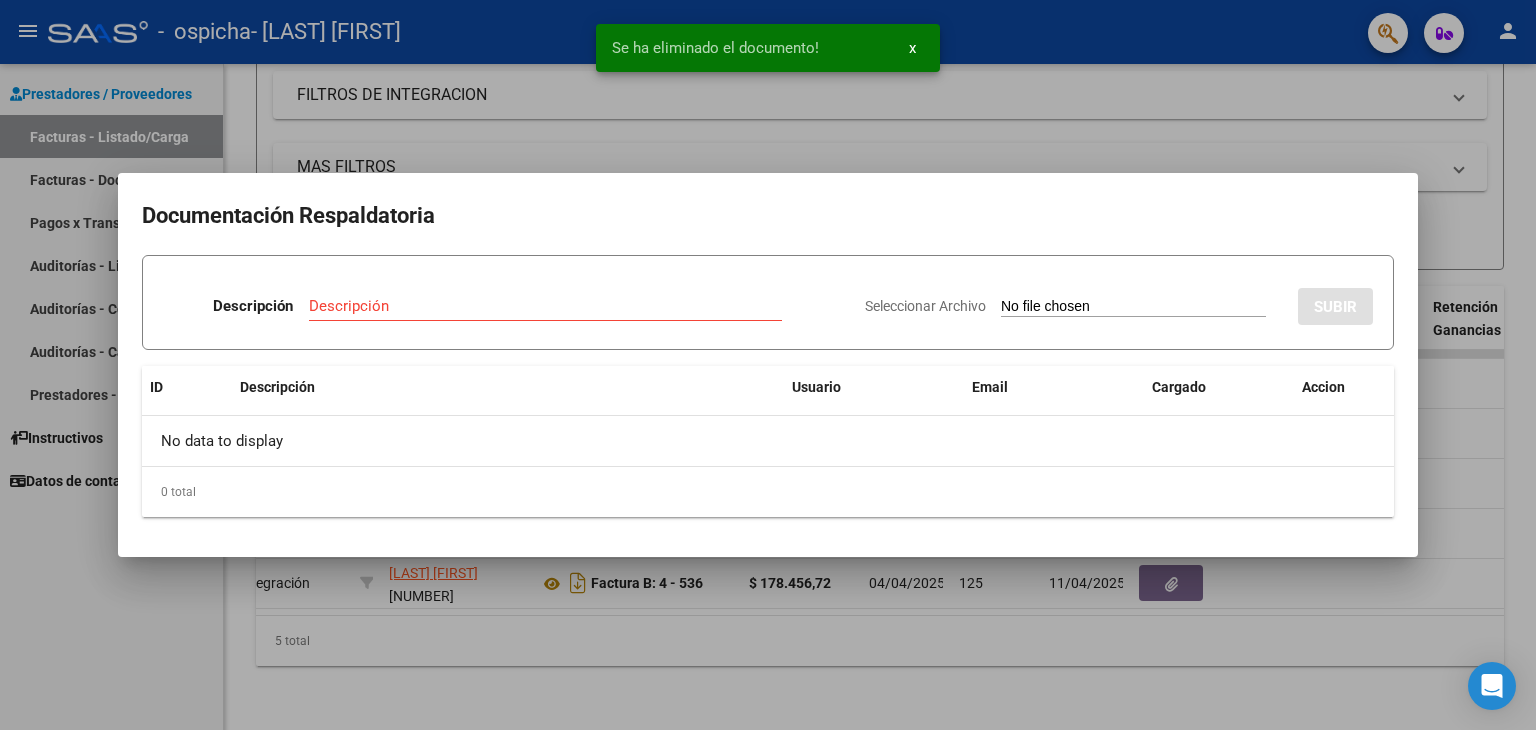 click at bounding box center [768, 365] 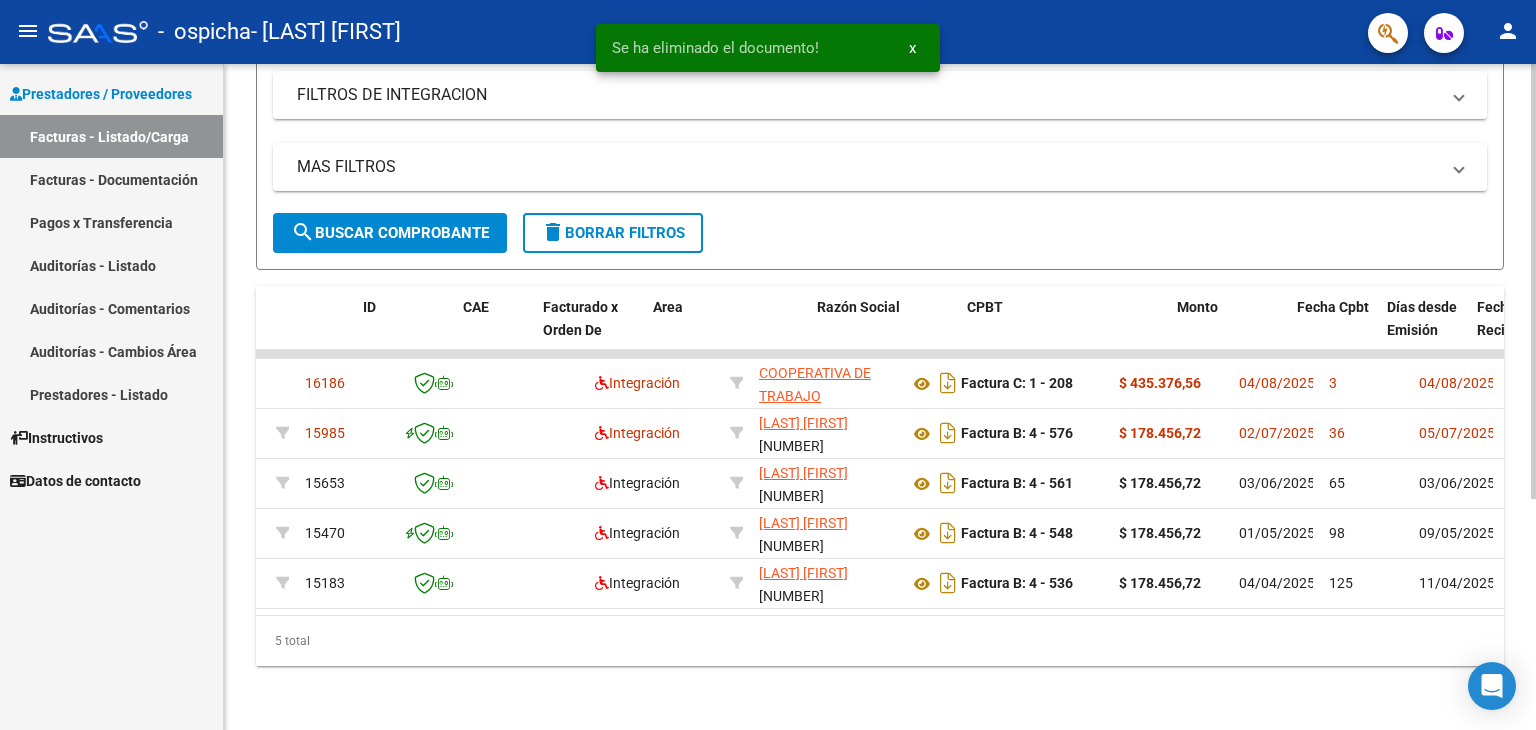 scroll, scrollTop: 0, scrollLeft: 0, axis: both 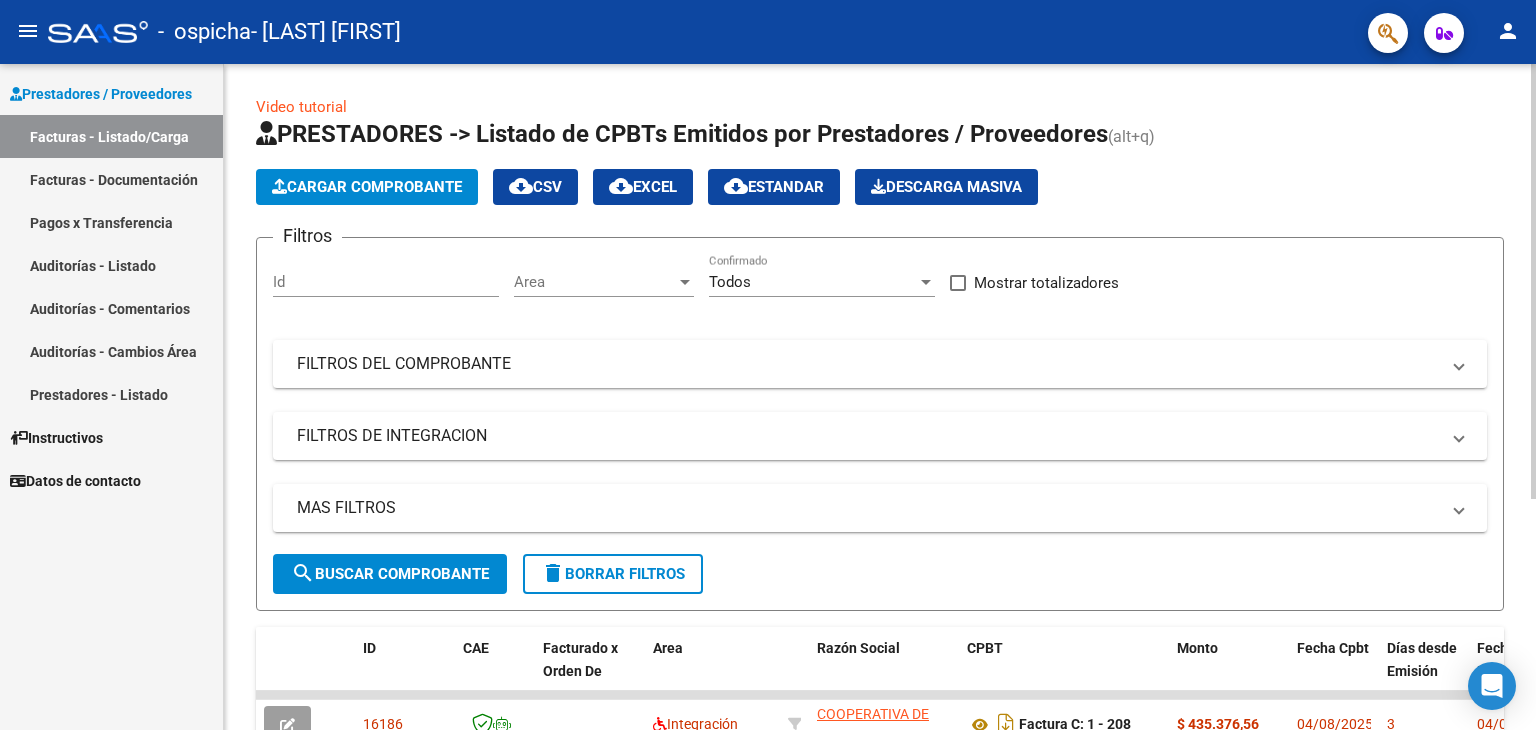 click on "Cargar Comprobante" 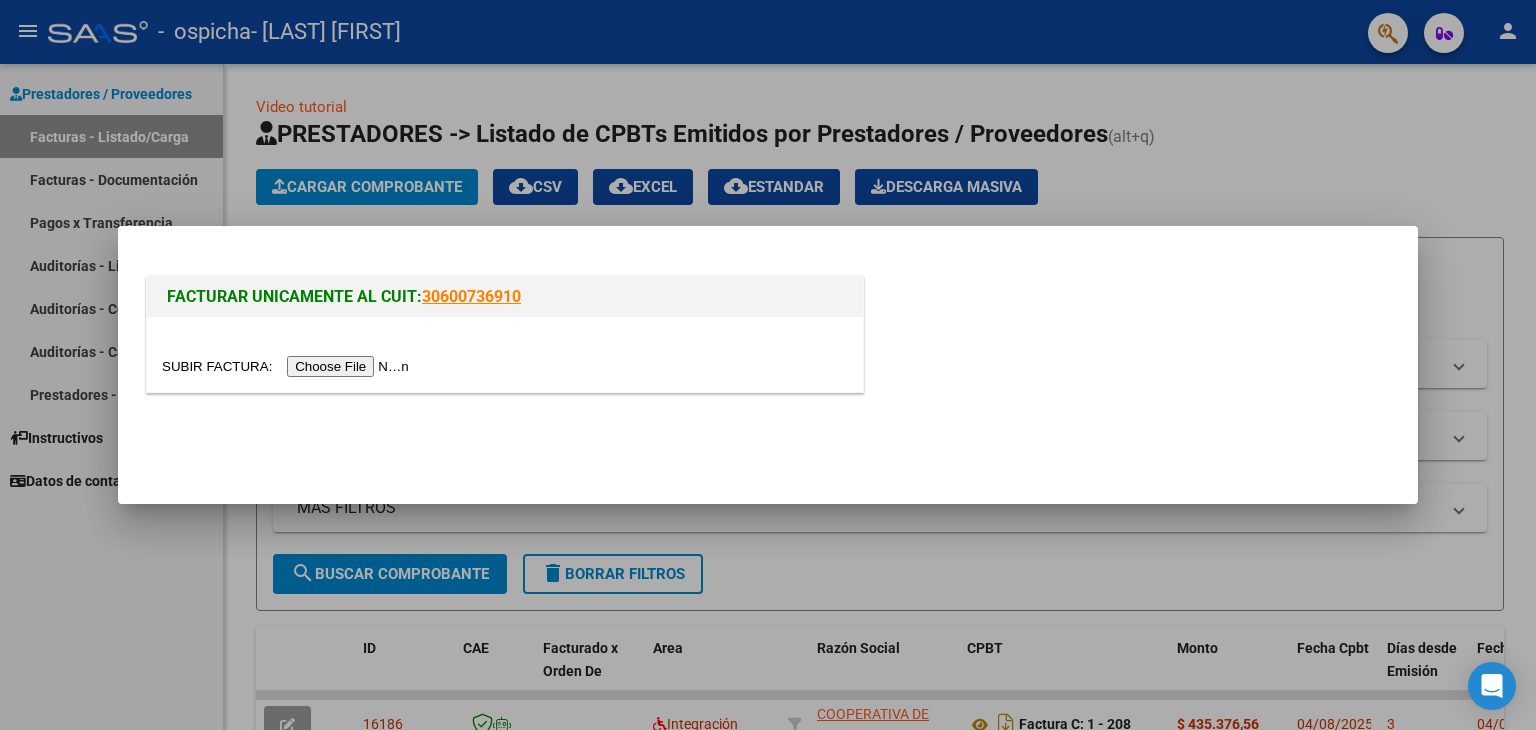 click at bounding box center [288, 366] 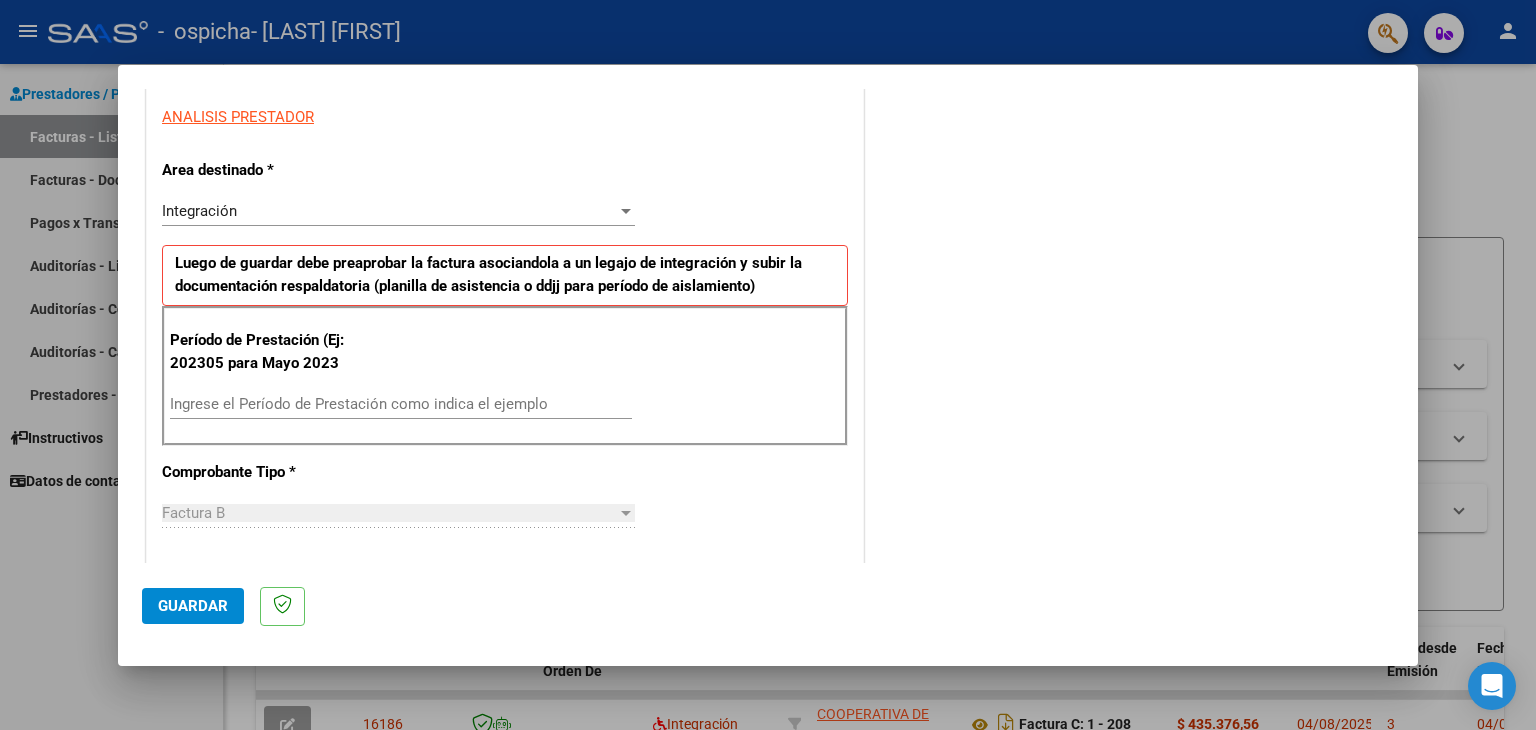 scroll, scrollTop: 400, scrollLeft: 0, axis: vertical 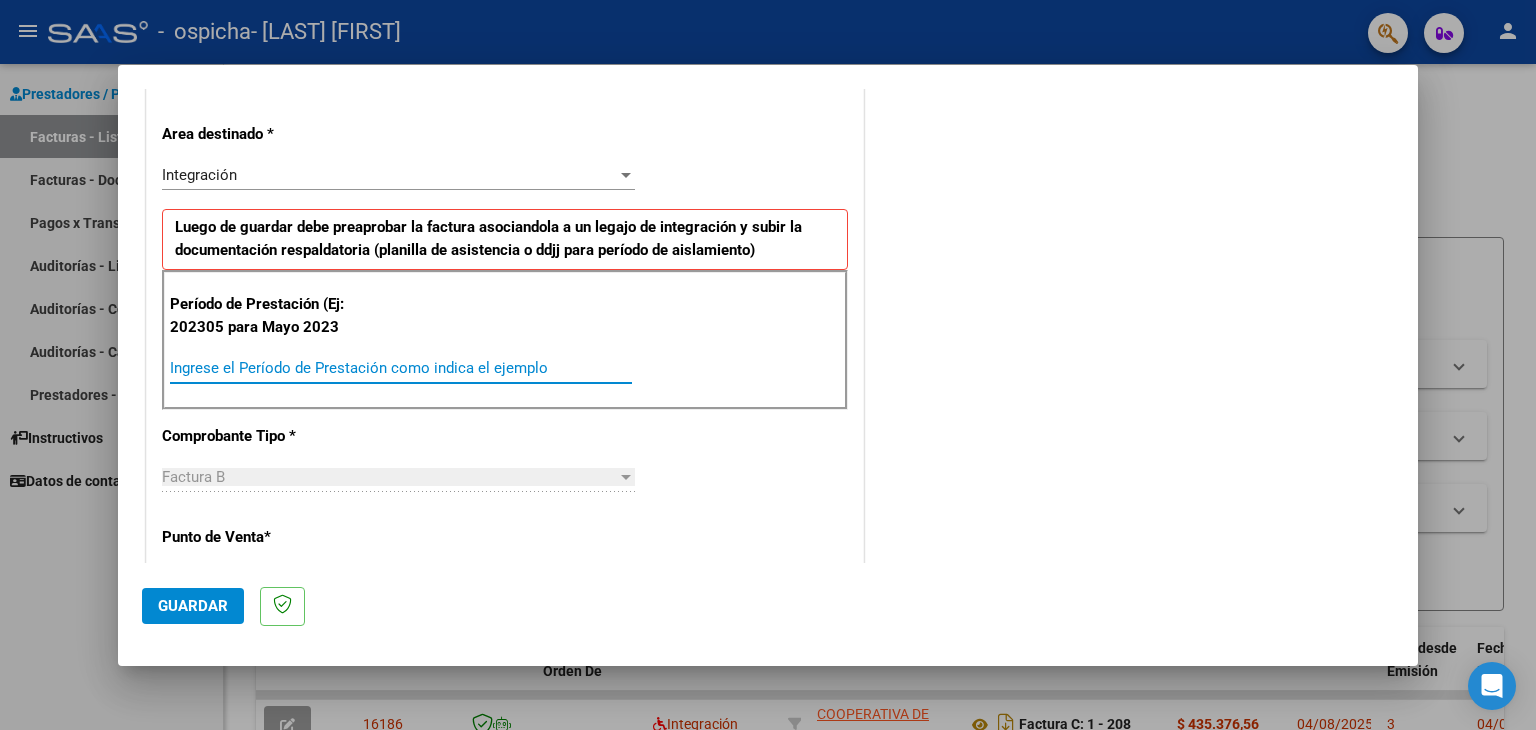 click on "Ingrese el Período de Prestación como indica el ejemplo" at bounding box center [401, 368] 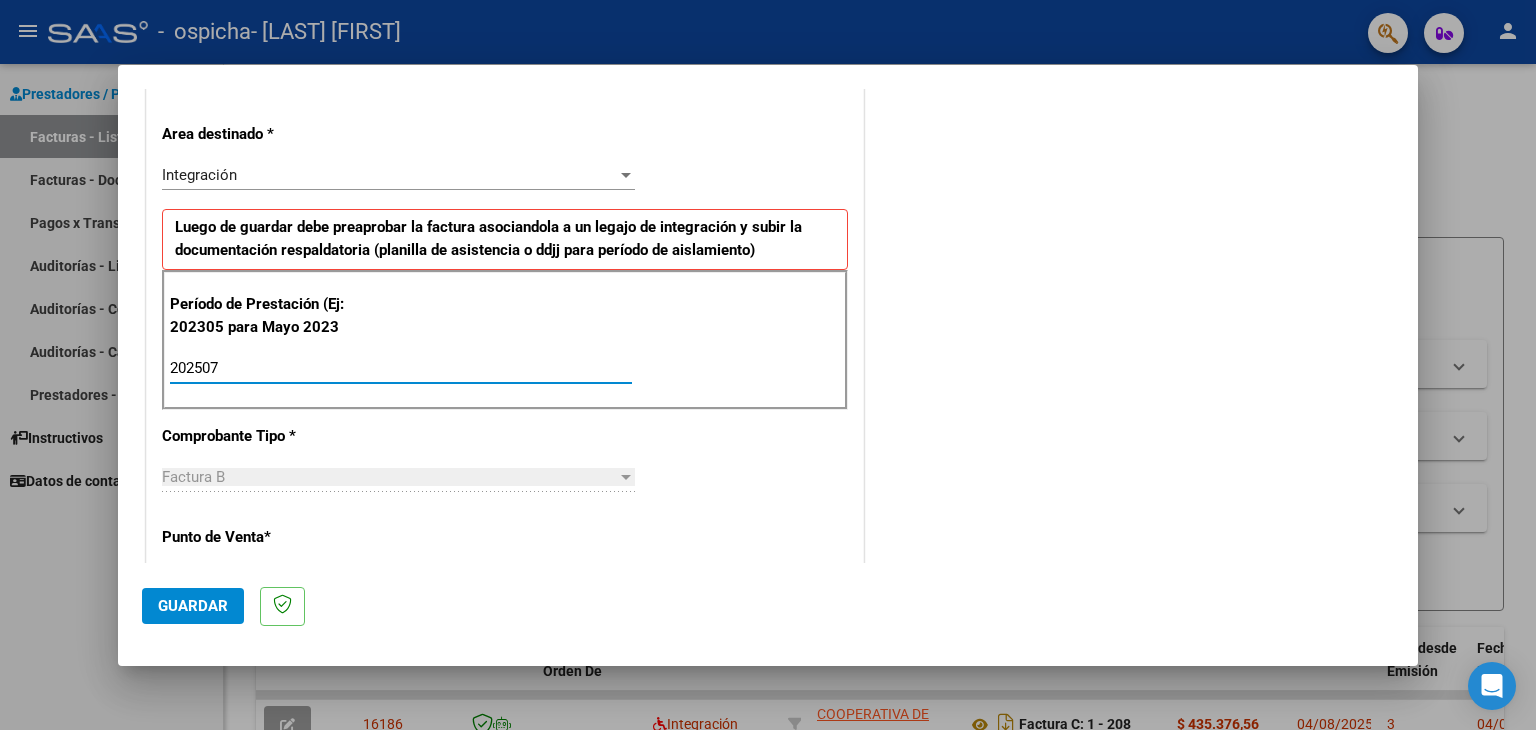 type on "202507" 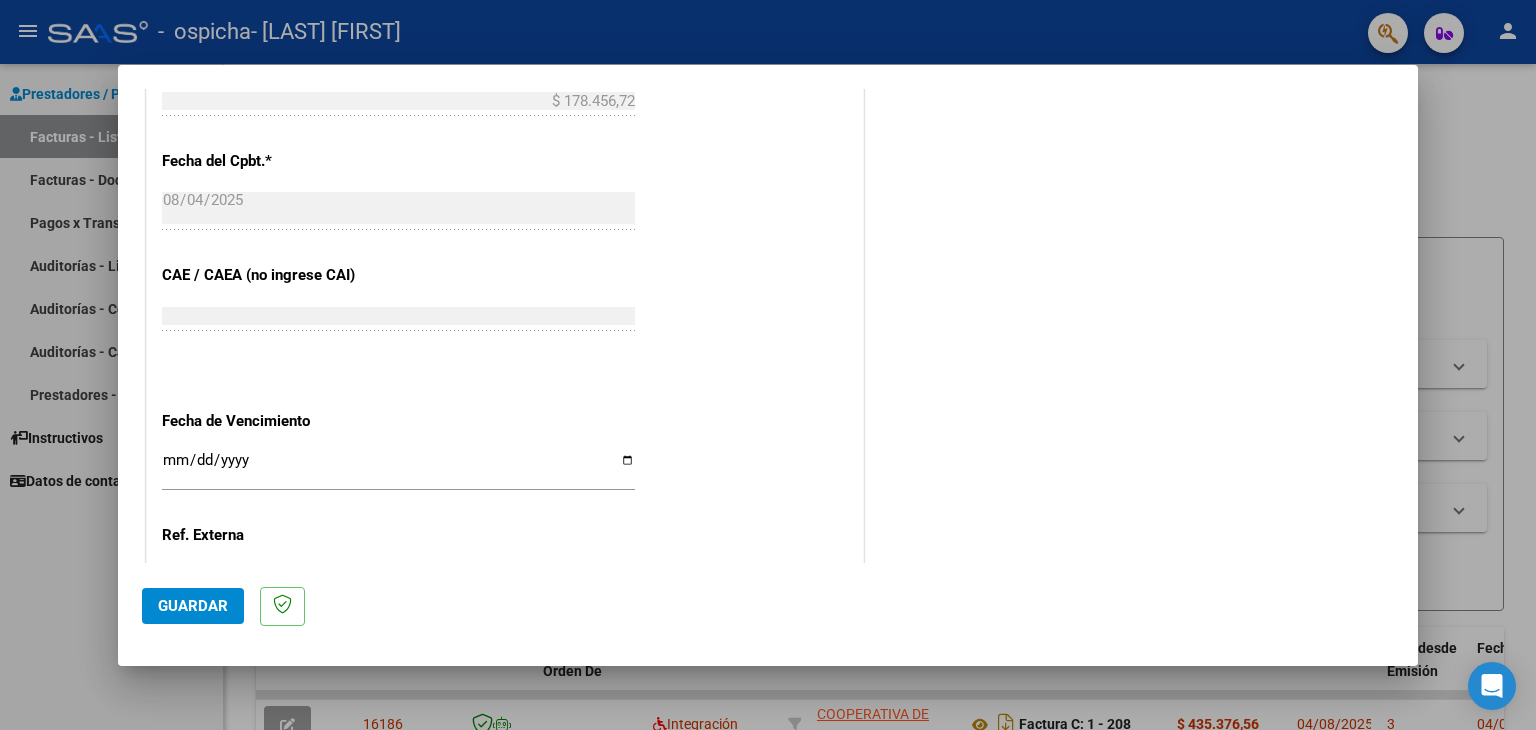 scroll, scrollTop: 1245, scrollLeft: 0, axis: vertical 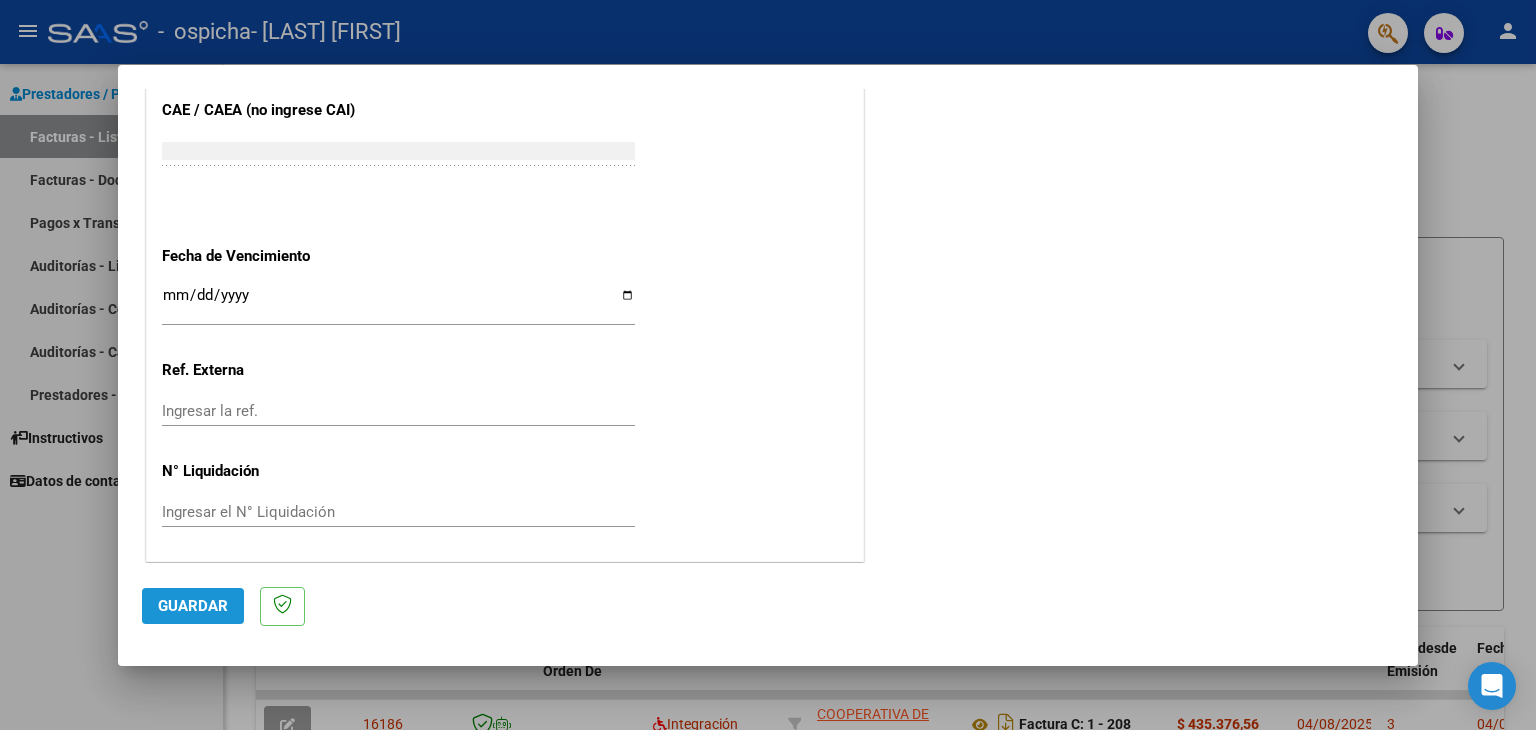 click on "Guardar" 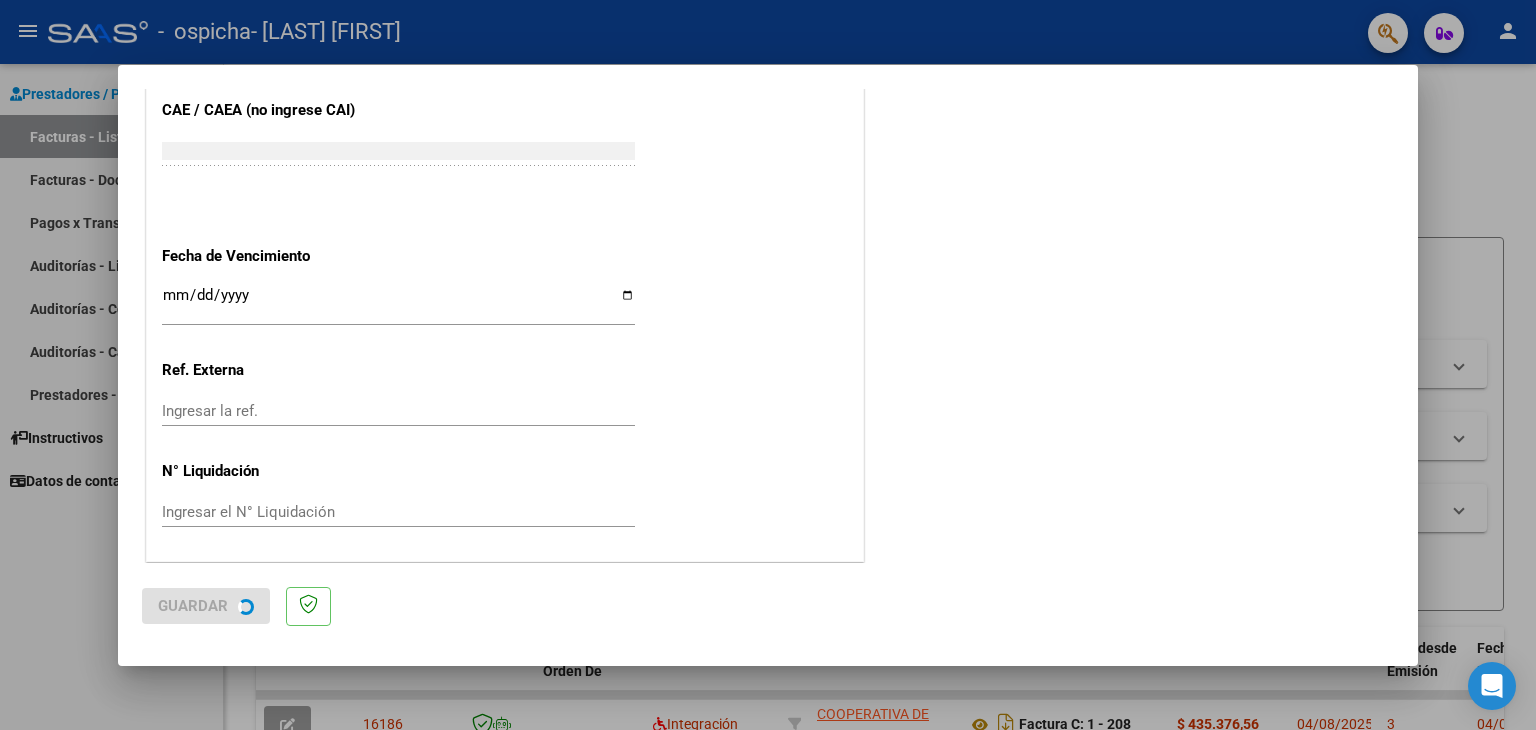 scroll, scrollTop: 0, scrollLeft: 0, axis: both 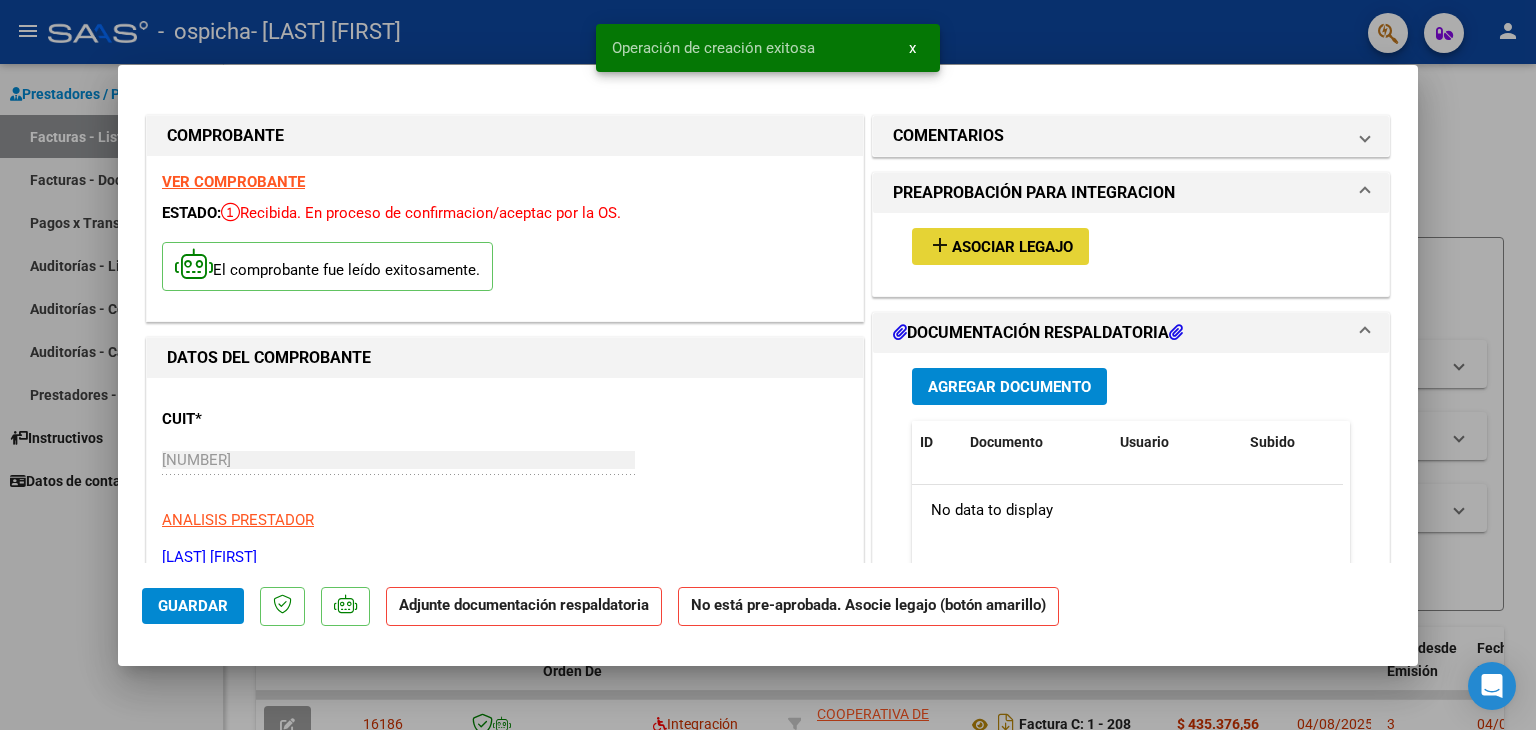 click on "Asociar Legajo" at bounding box center (1012, 247) 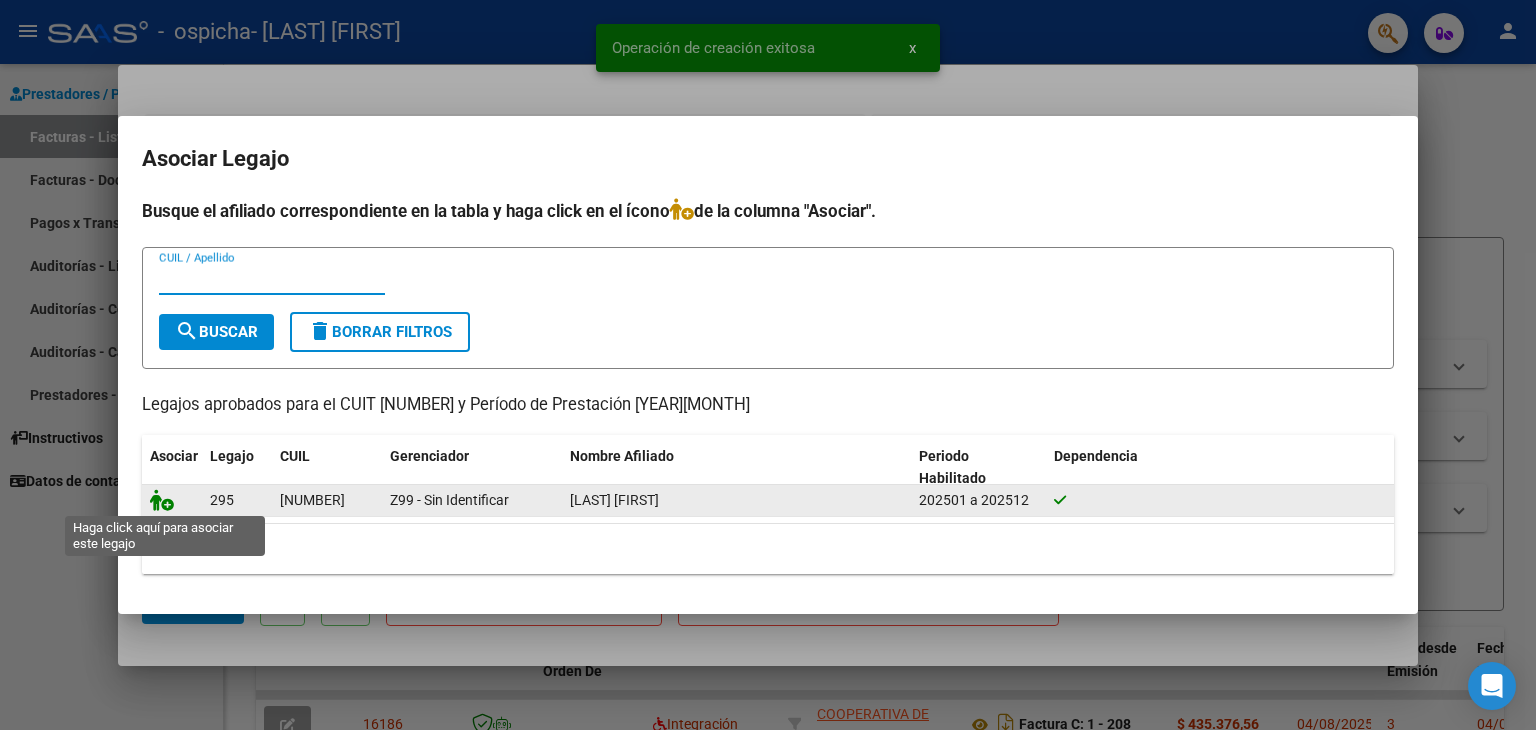 click 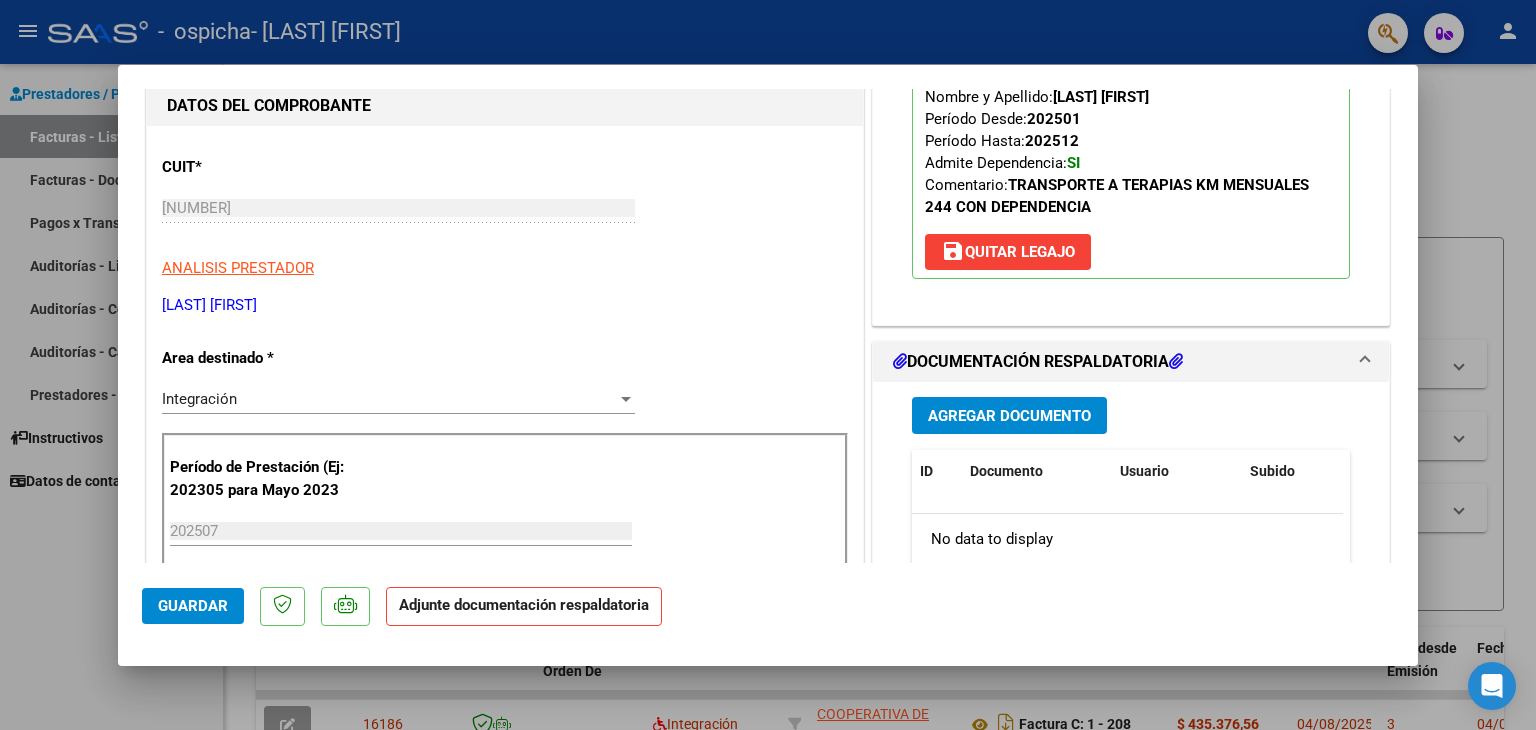 scroll, scrollTop: 300, scrollLeft: 0, axis: vertical 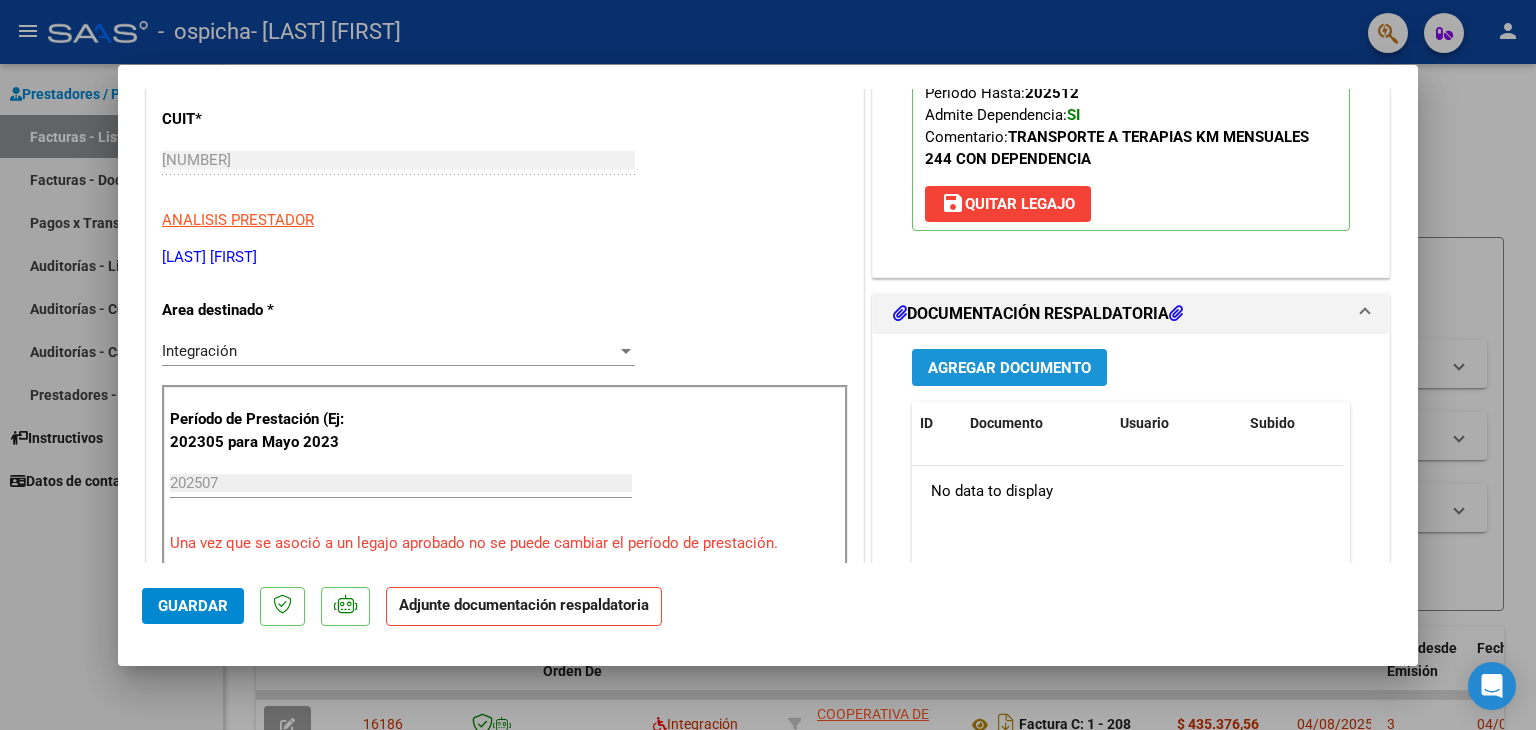 click on "Agregar Documento" at bounding box center [1009, 367] 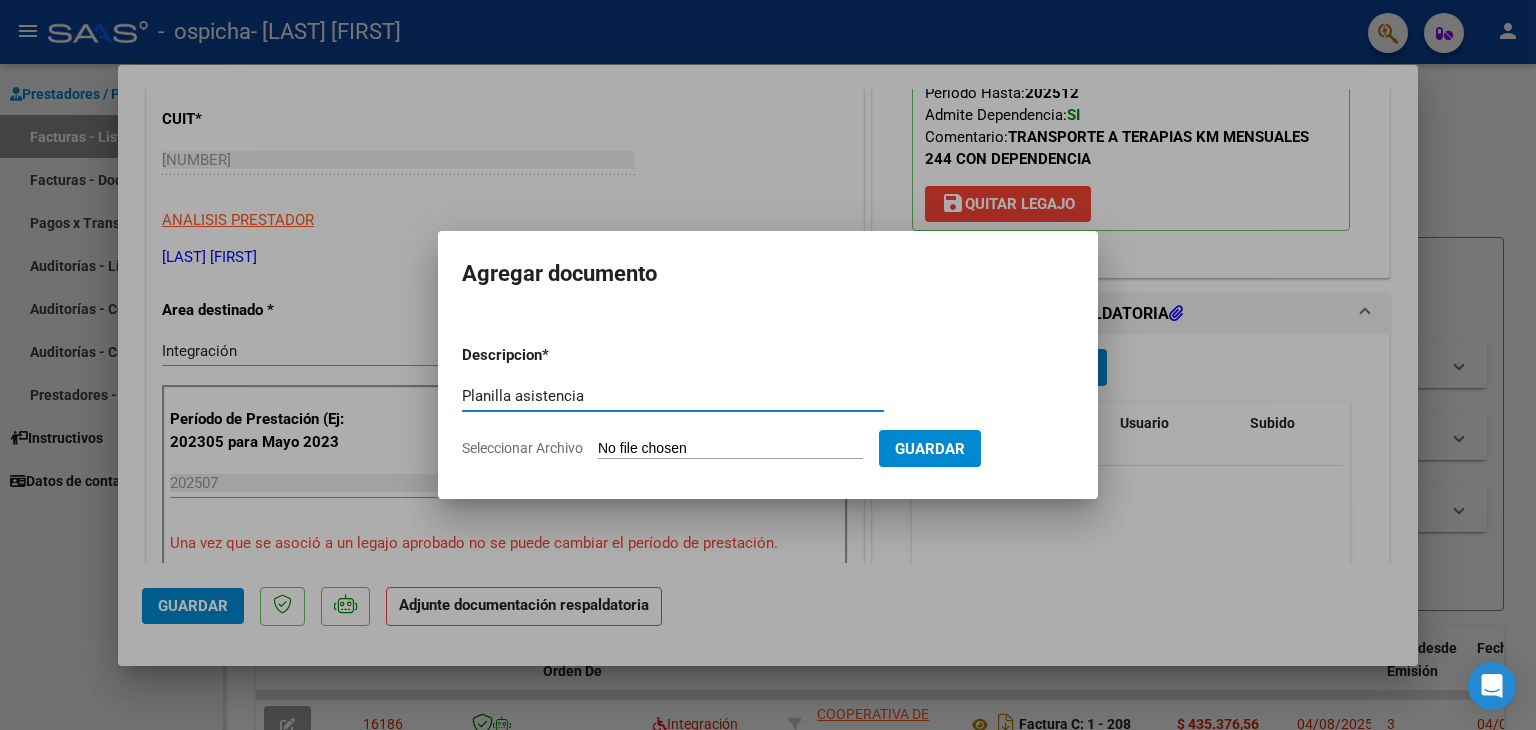 type on "Planilla asistencia" 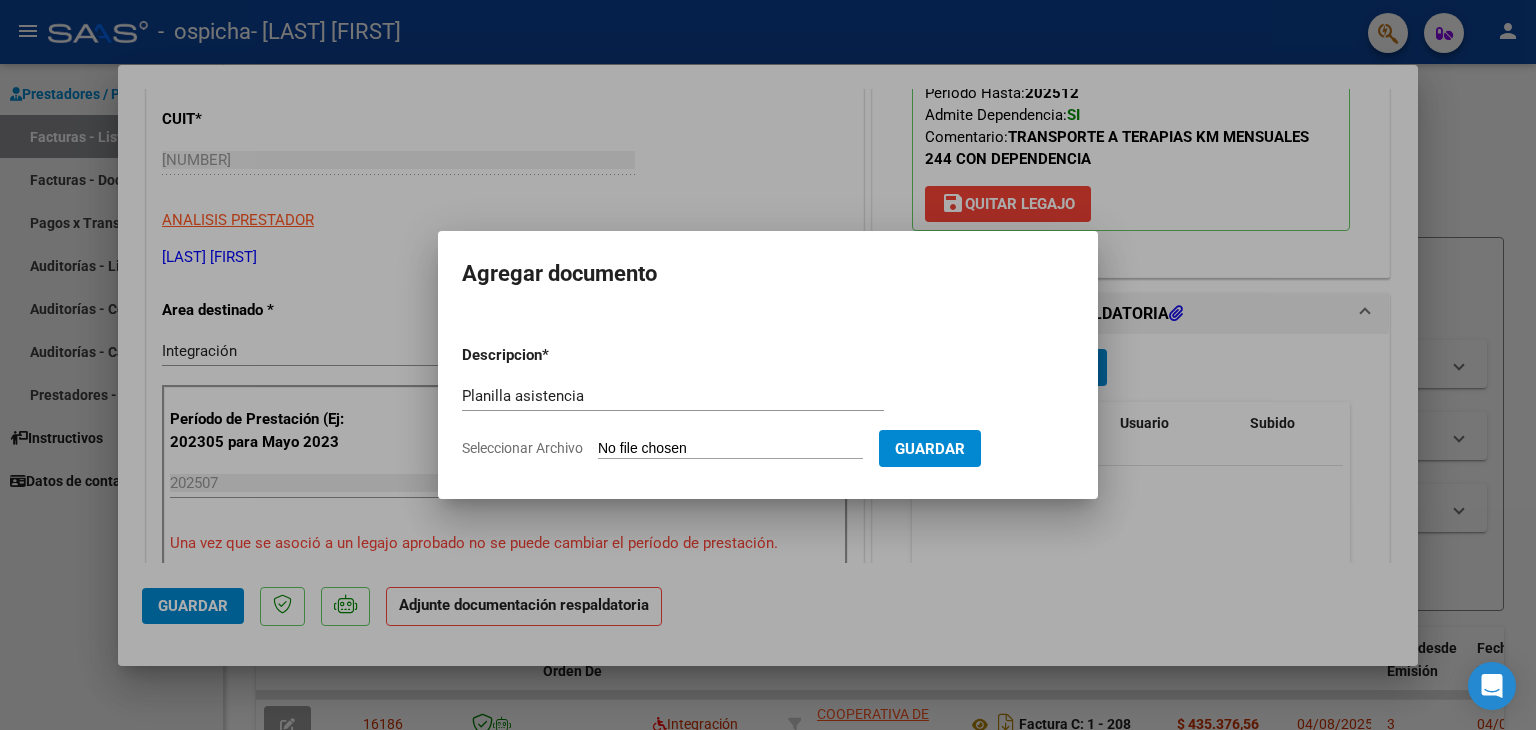 click on "Seleccionar Archivo" at bounding box center (730, 449) 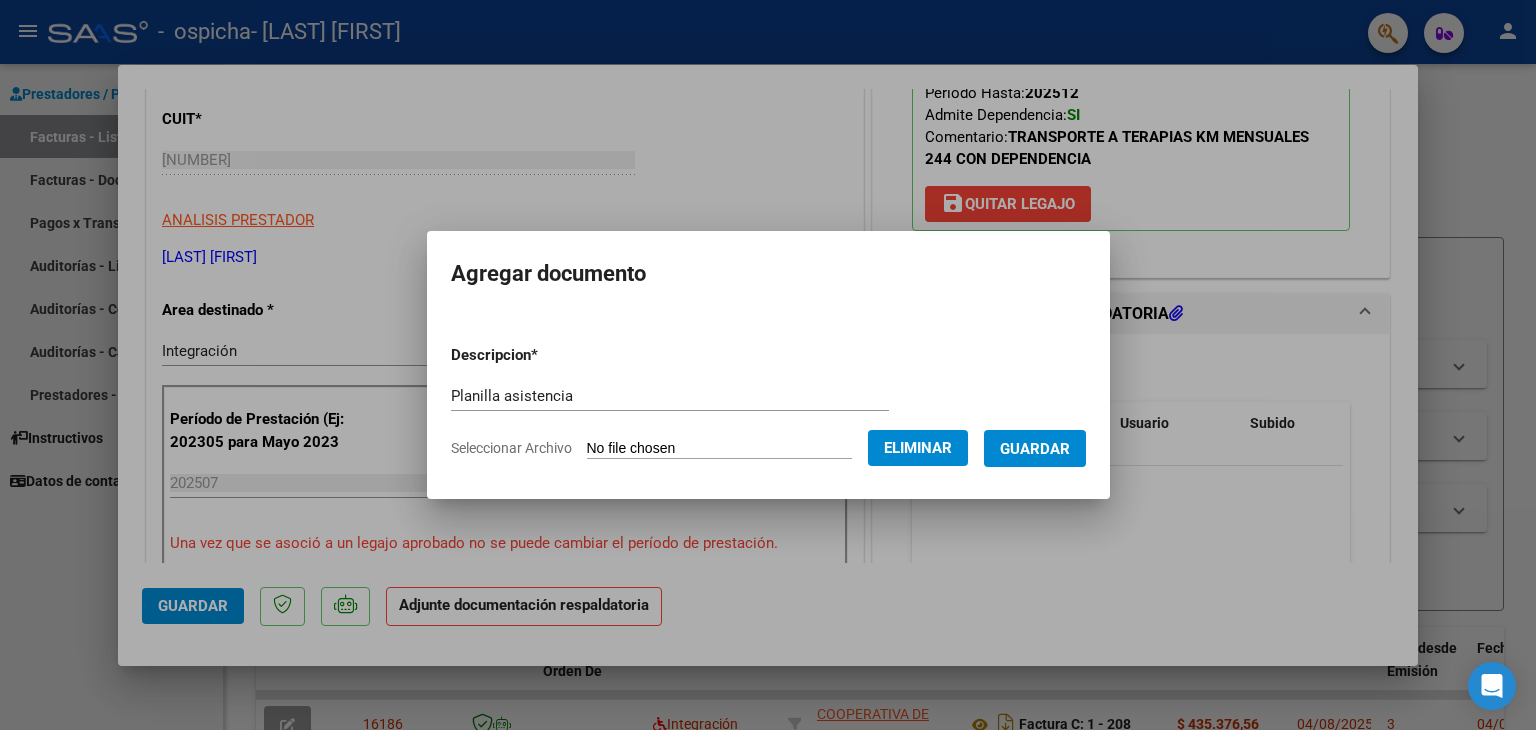 click on "Guardar" at bounding box center [1035, 449] 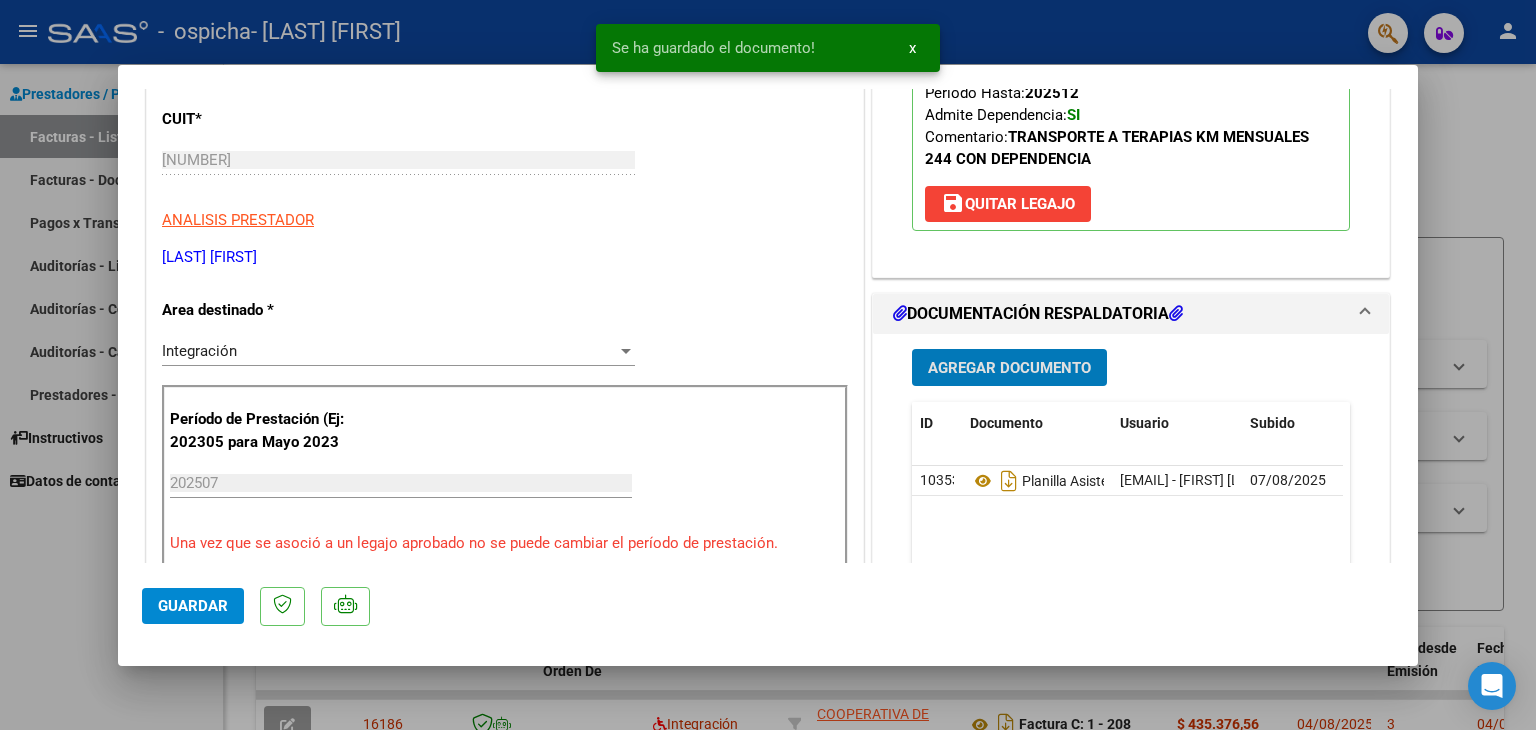 click on "Guardar" 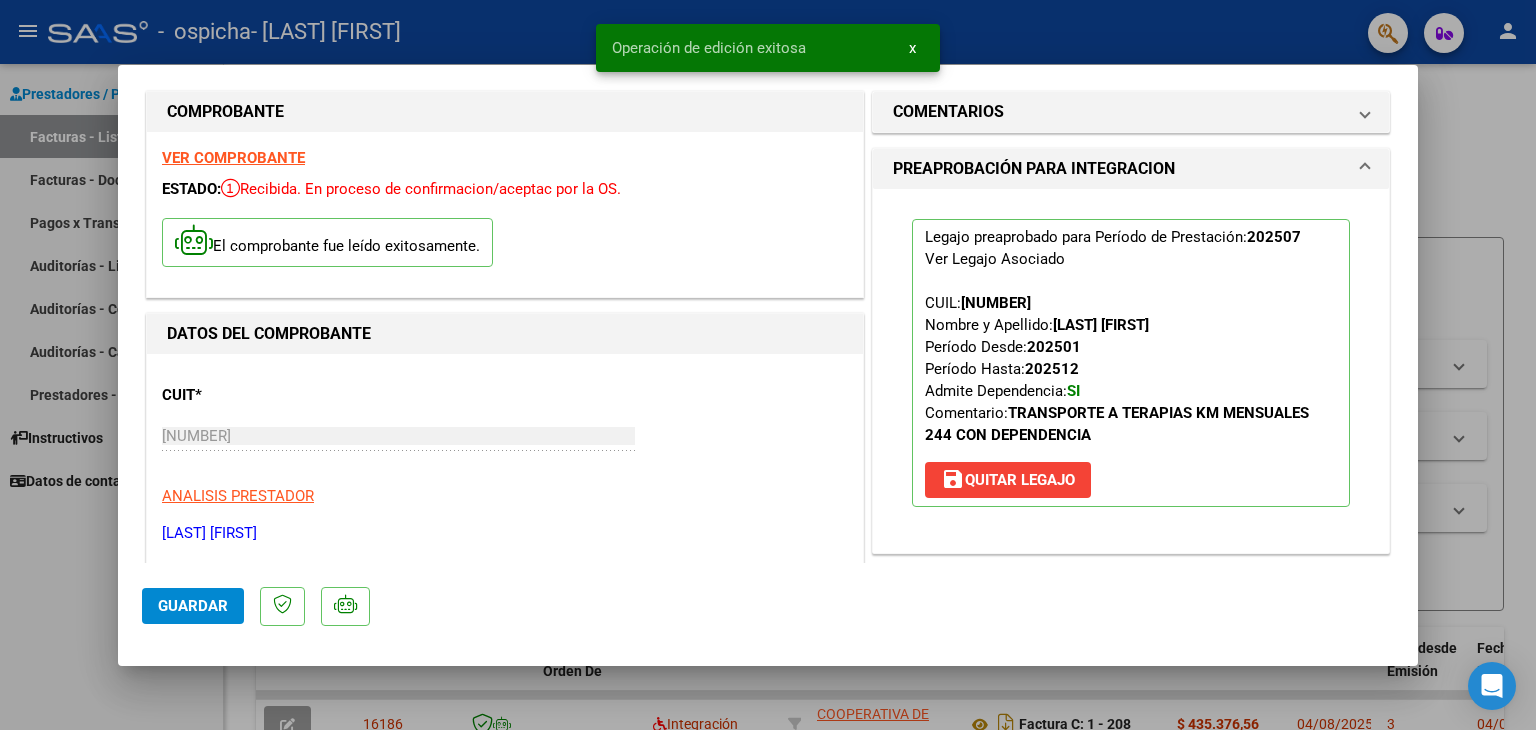 scroll, scrollTop: 0, scrollLeft: 0, axis: both 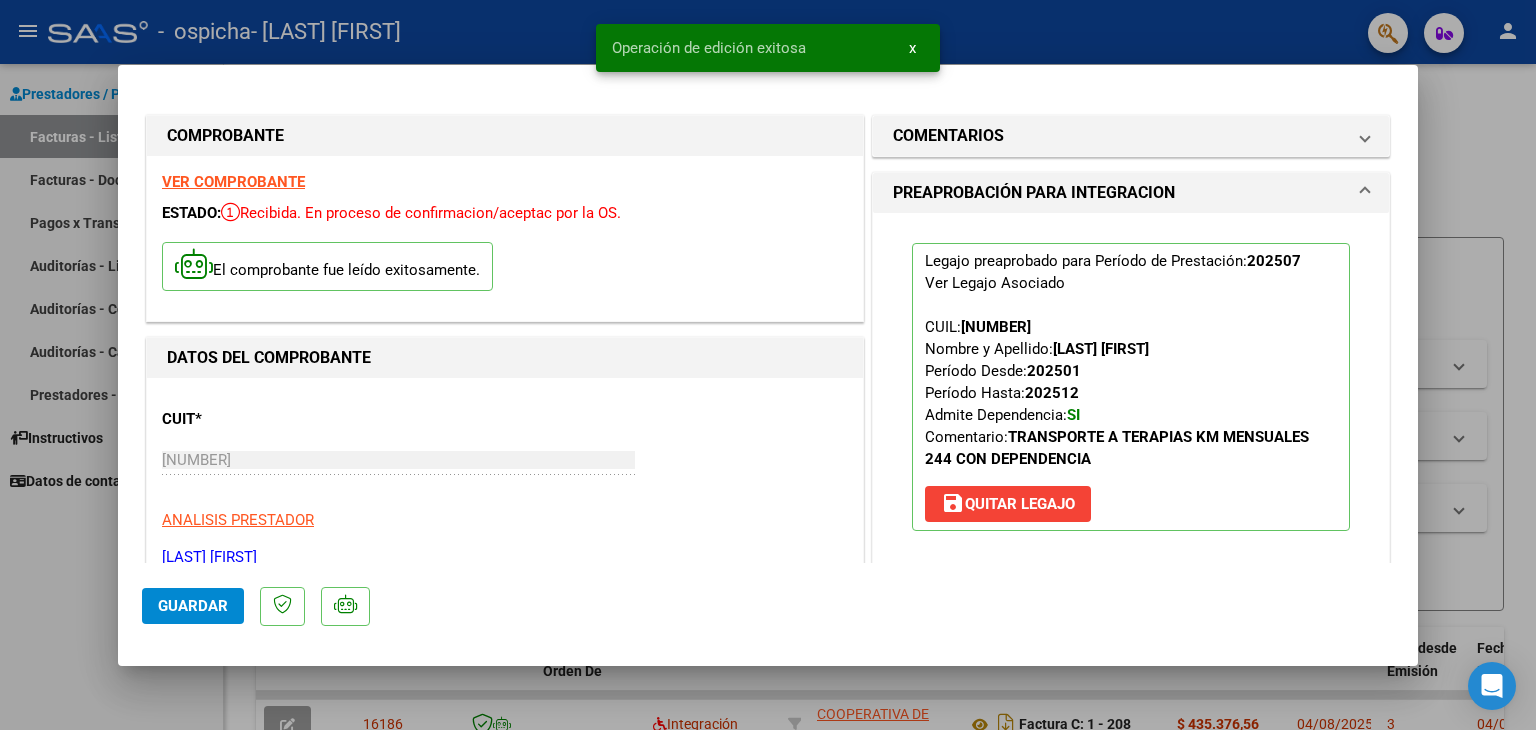 click at bounding box center [768, 365] 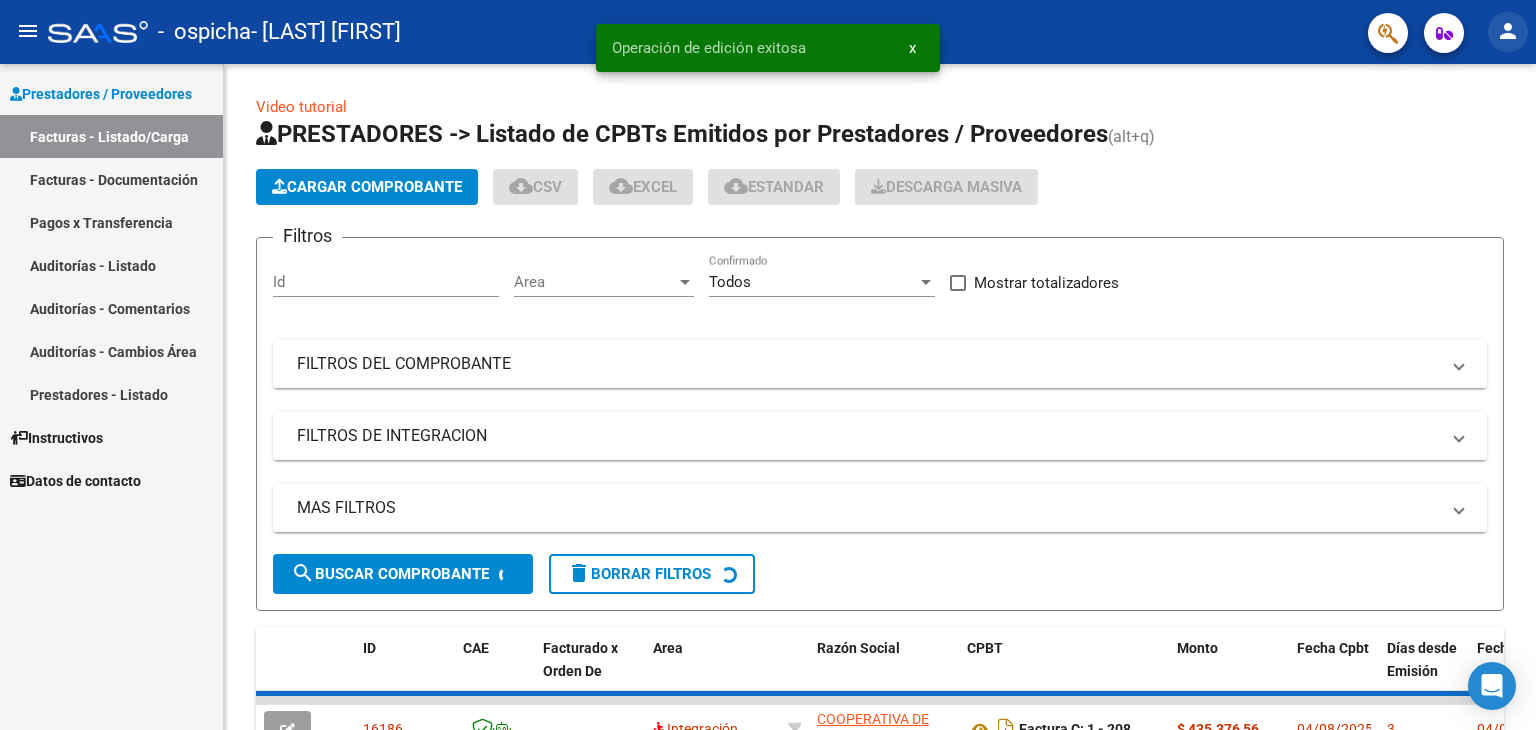 click on "person" 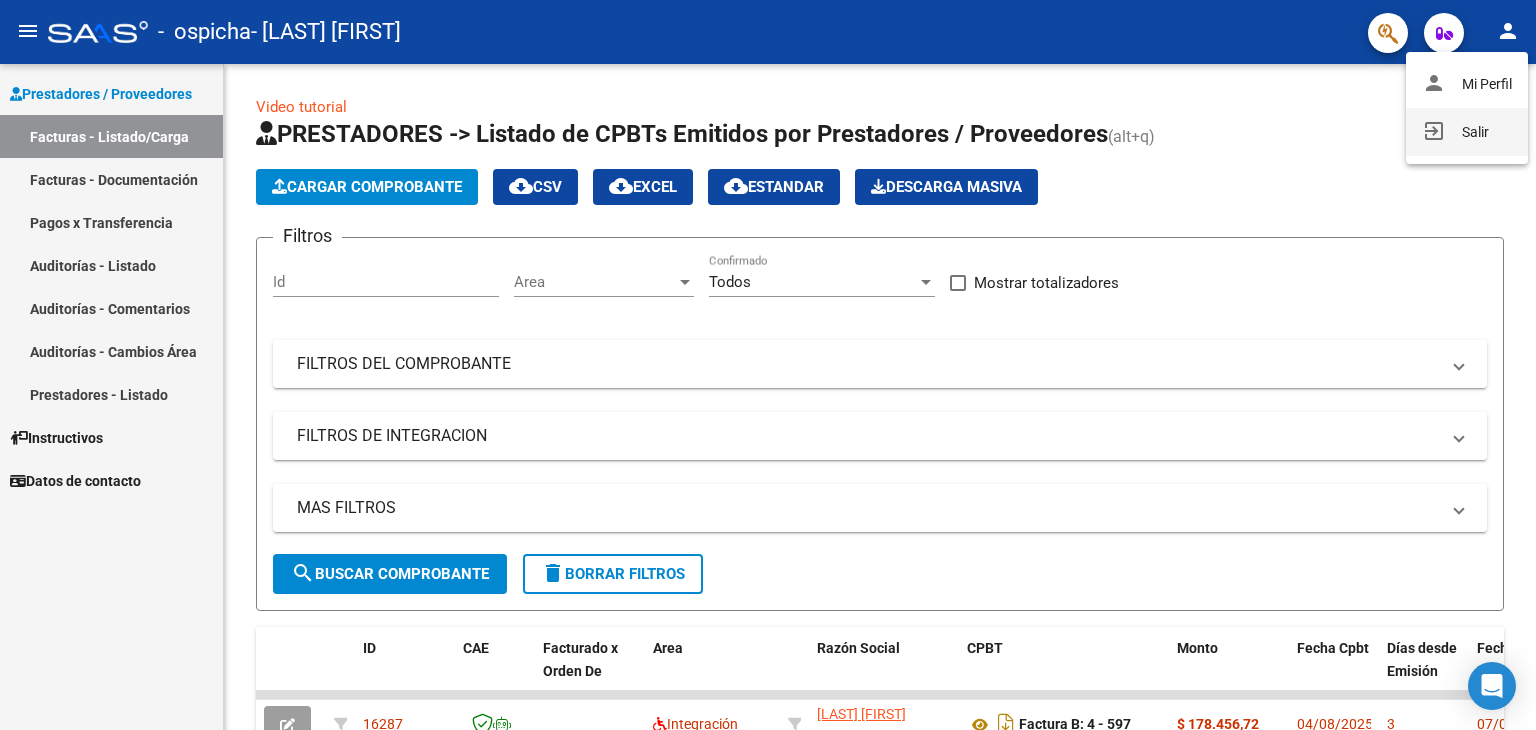 click on "exit_to_app  Salir" at bounding box center (1467, 132) 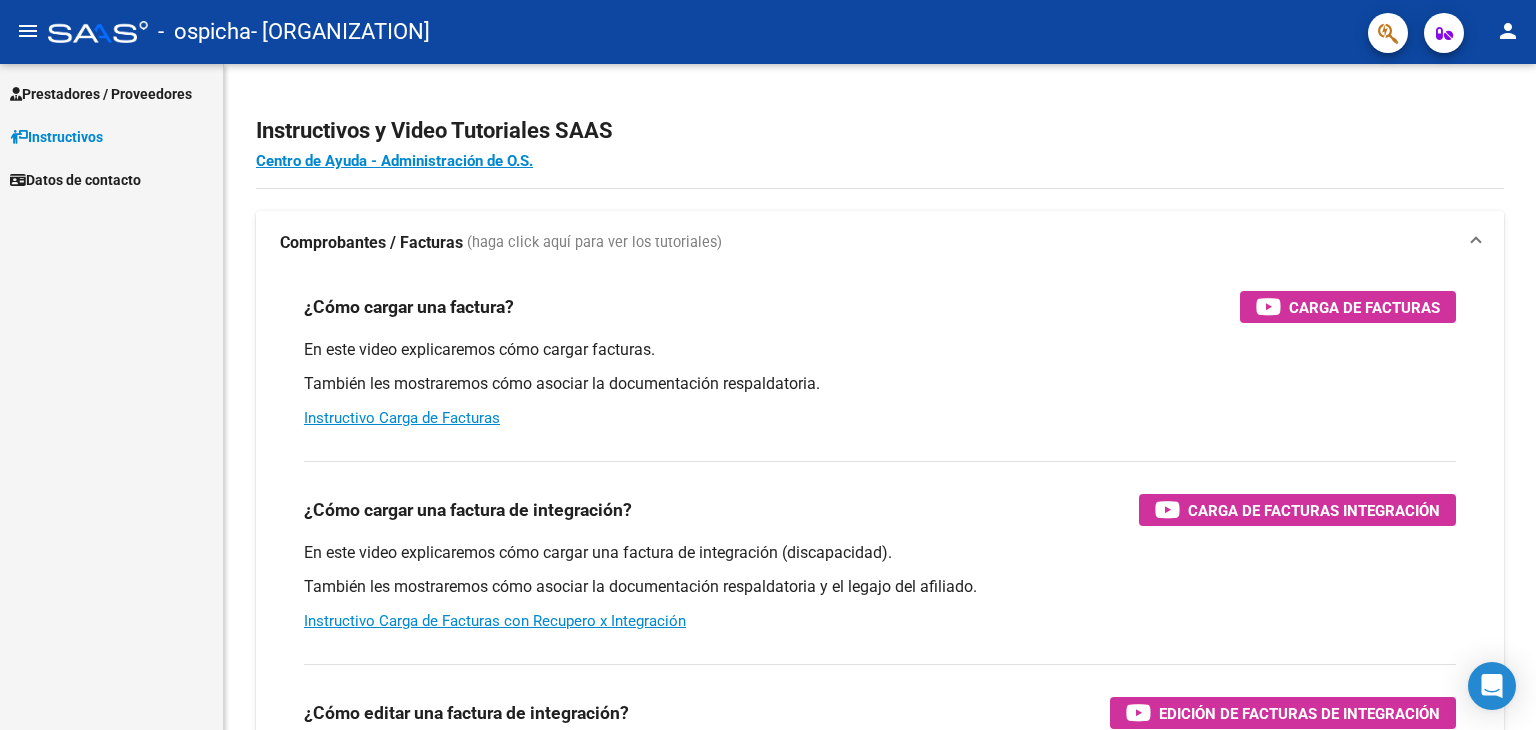 scroll, scrollTop: 0, scrollLeft: 0, axis: both 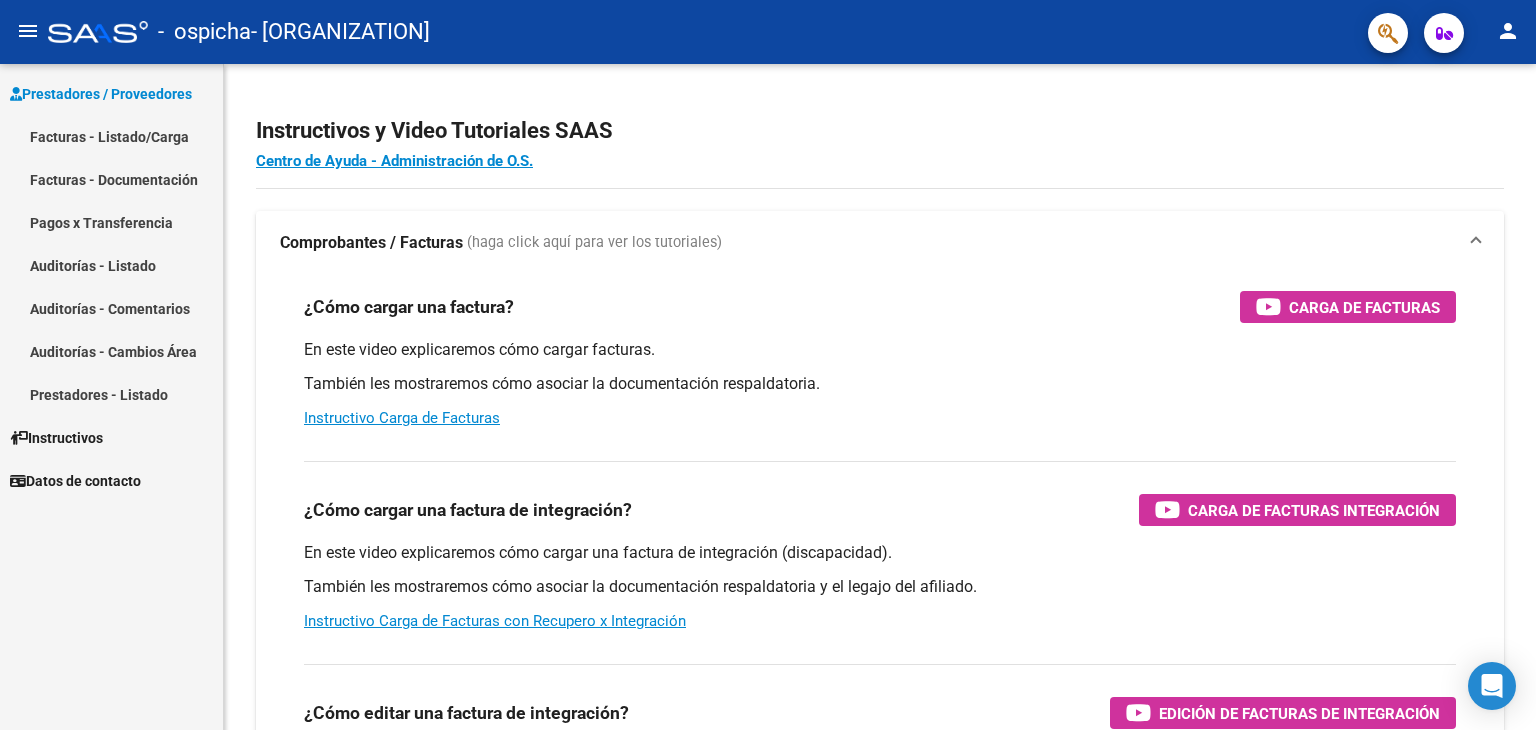 click on "Facturas - Listado/Carga" at bounding box center [111, 136] 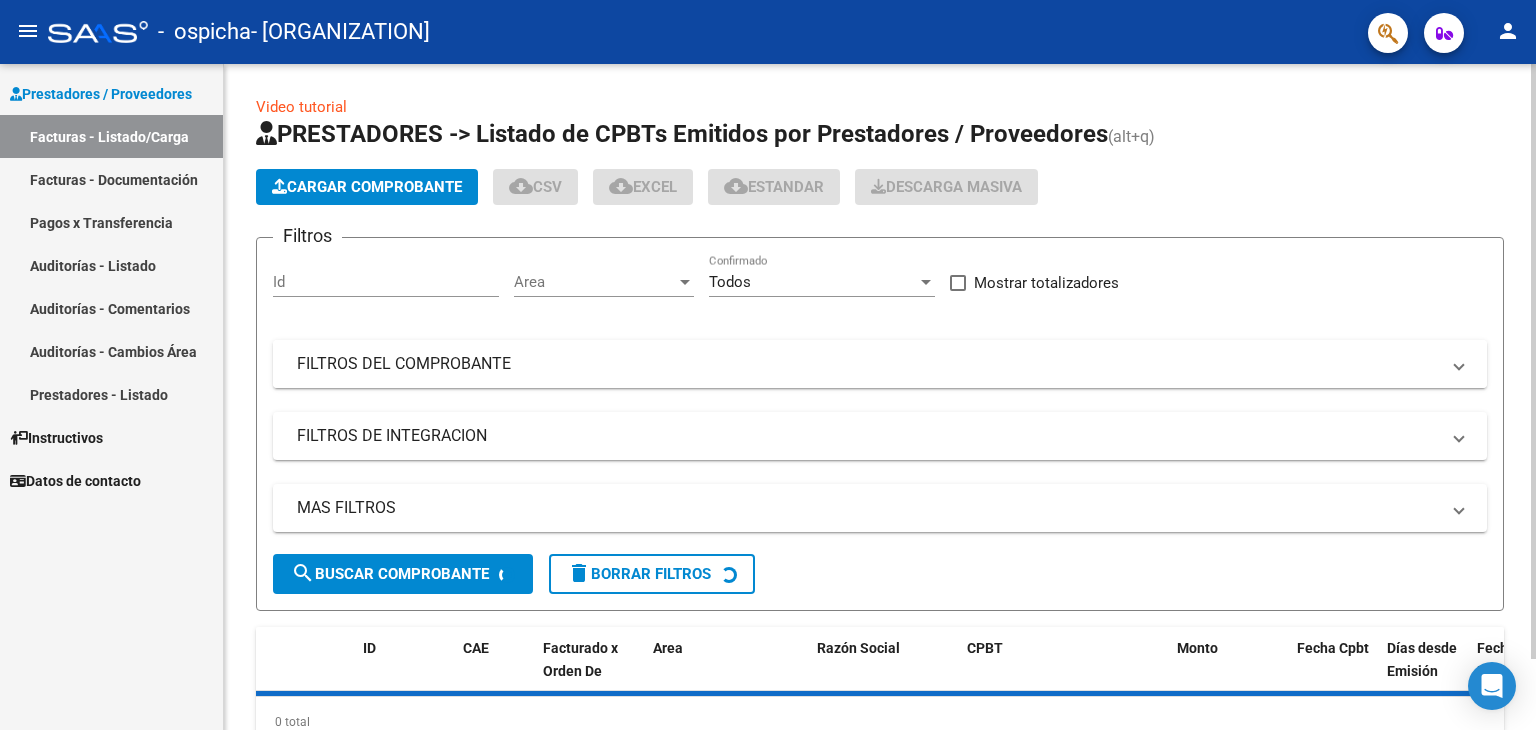scroll, scrollTop: 79, scrollLeft: 0, axis: vertical 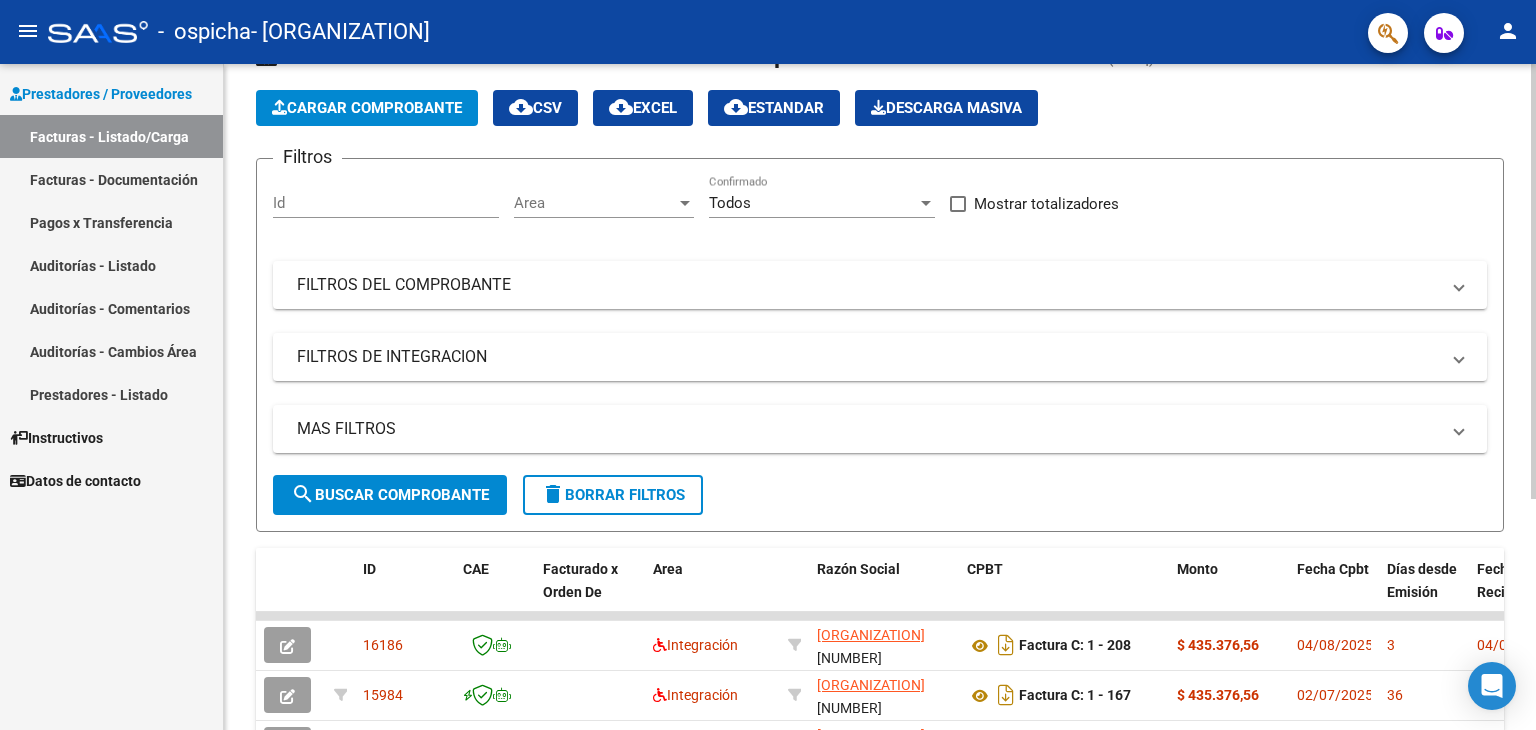 click on "Cargar Comprobante" 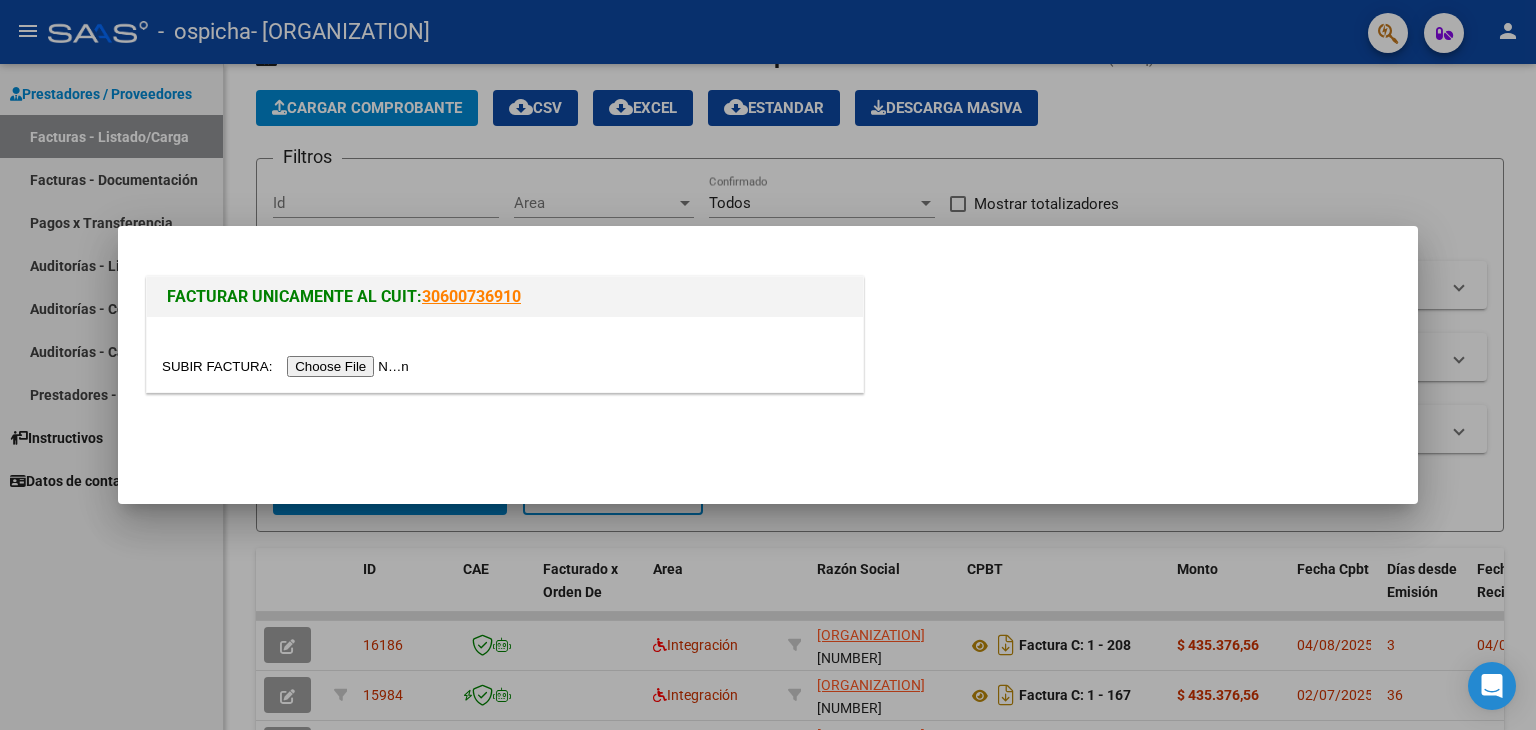 click at bounding box center (288, 366) 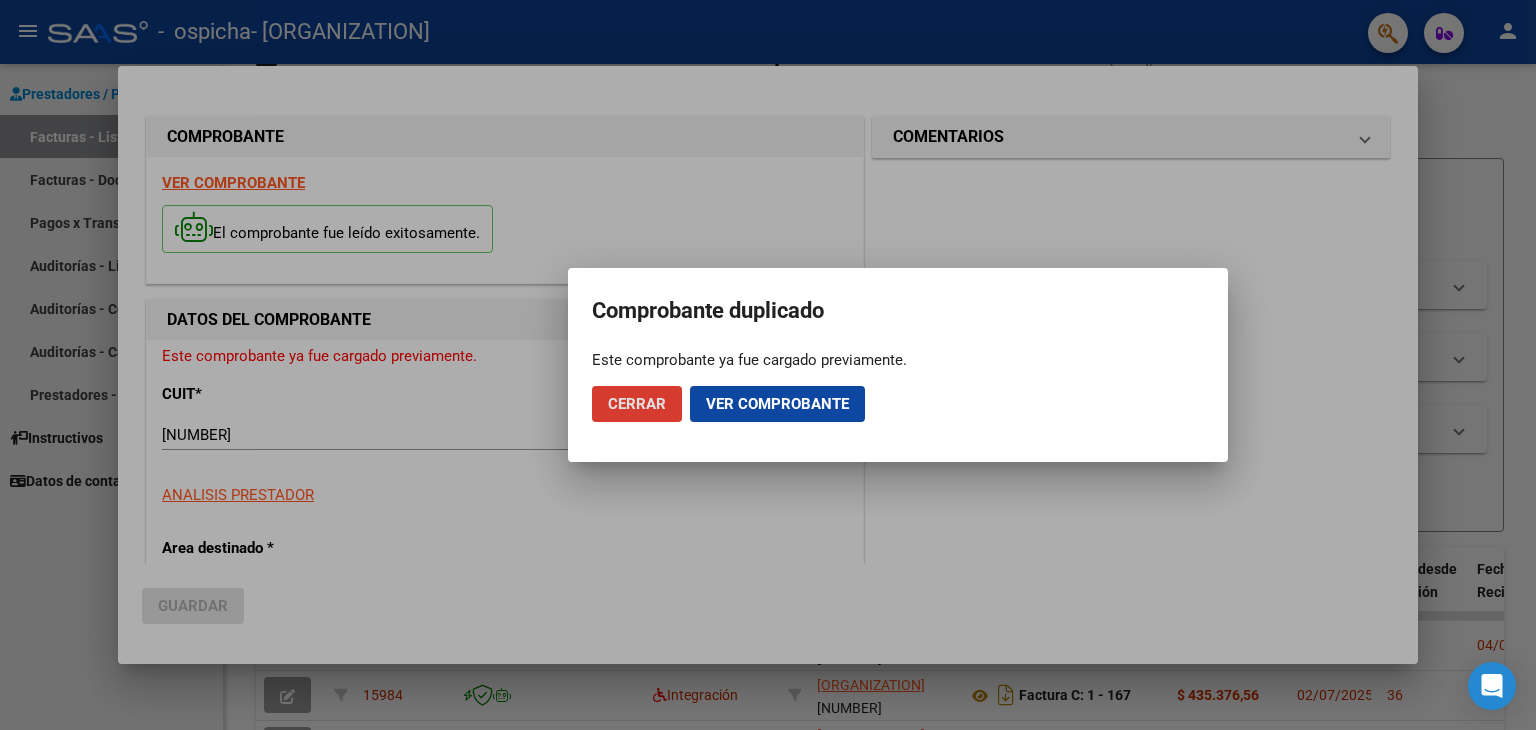 click on "Ver comprobante" 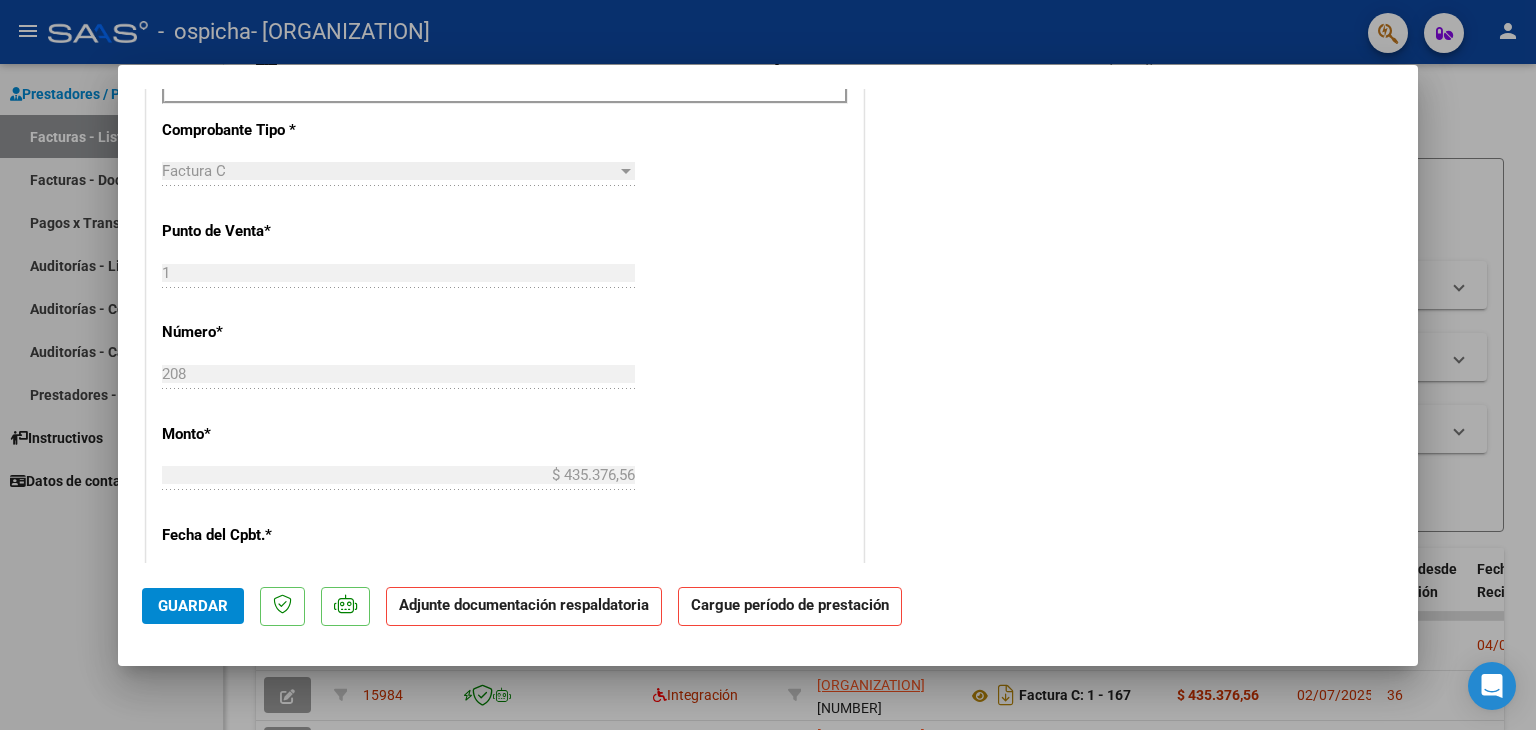 scroll, scrollTop: 1240, scrollLeft: 0, axis: vertical 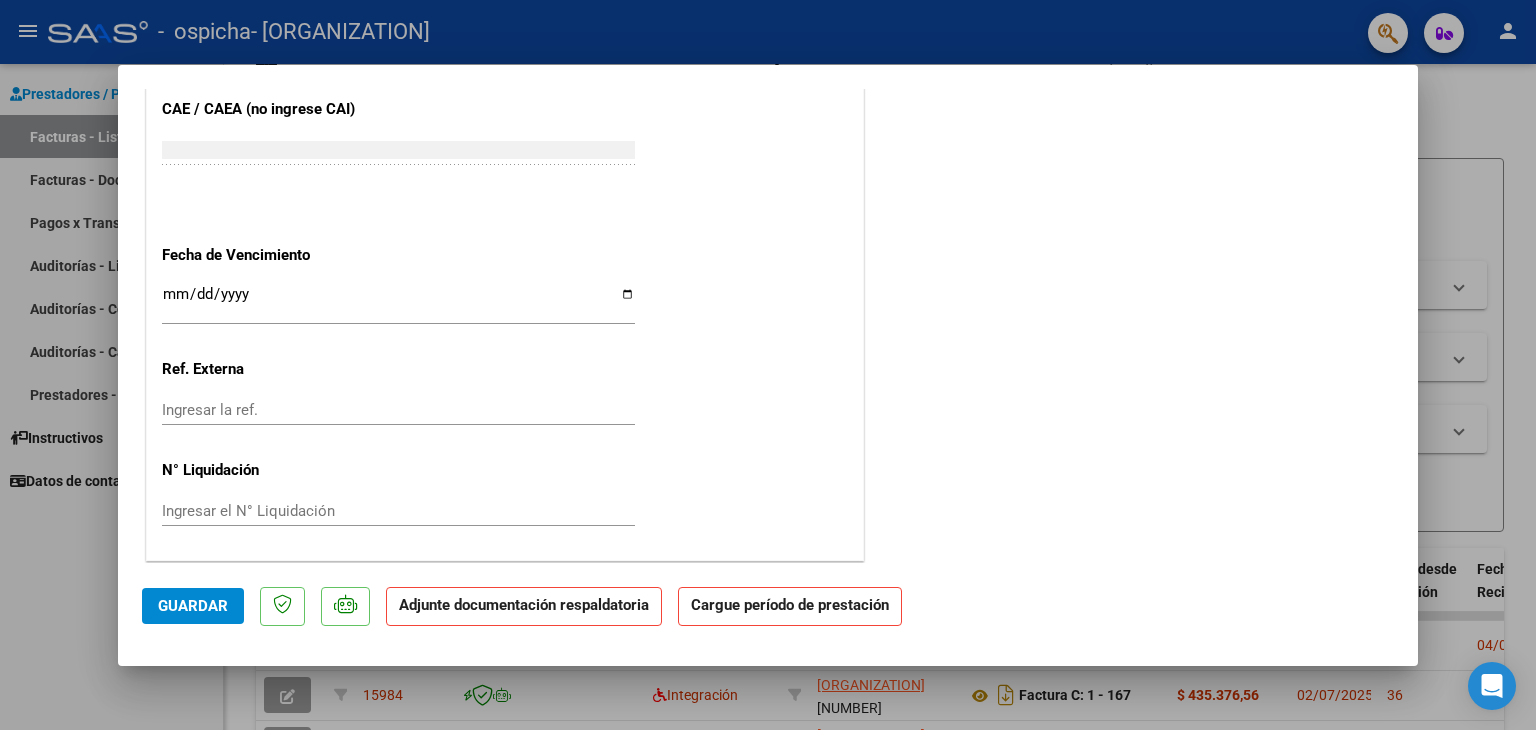 click at bounding box center [768, 365] 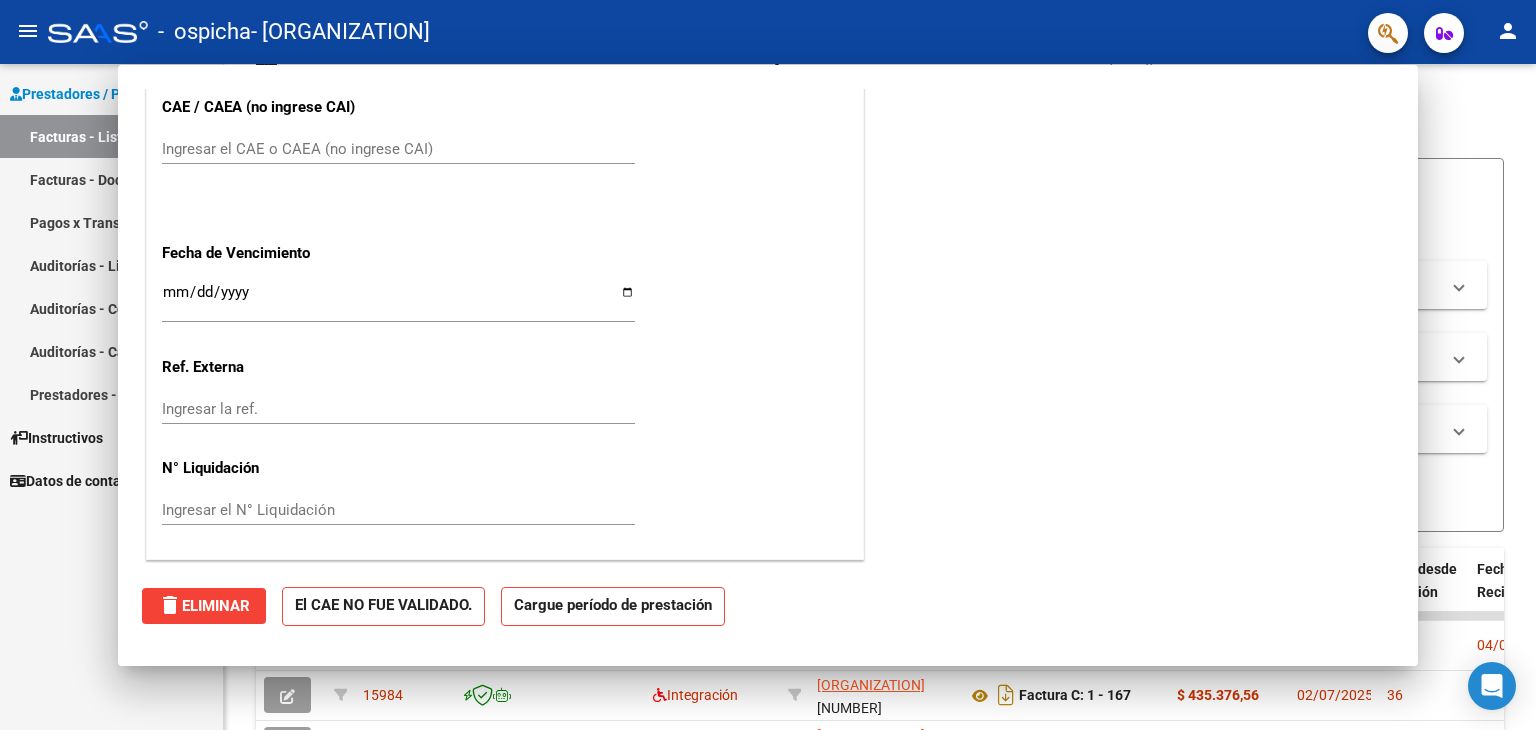 scroll, scrollTop: 1172, scrollLeft: 0, axis: vertical 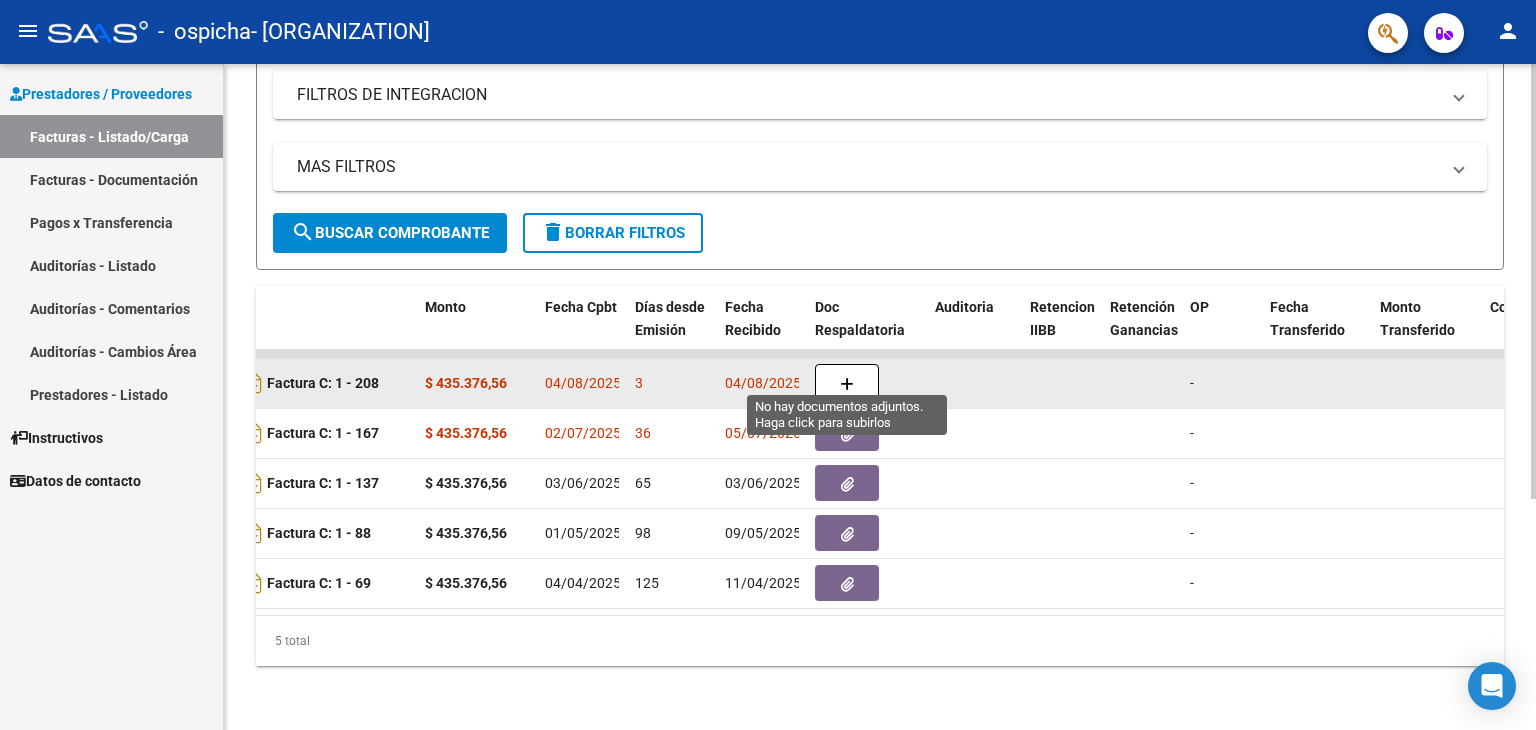 click 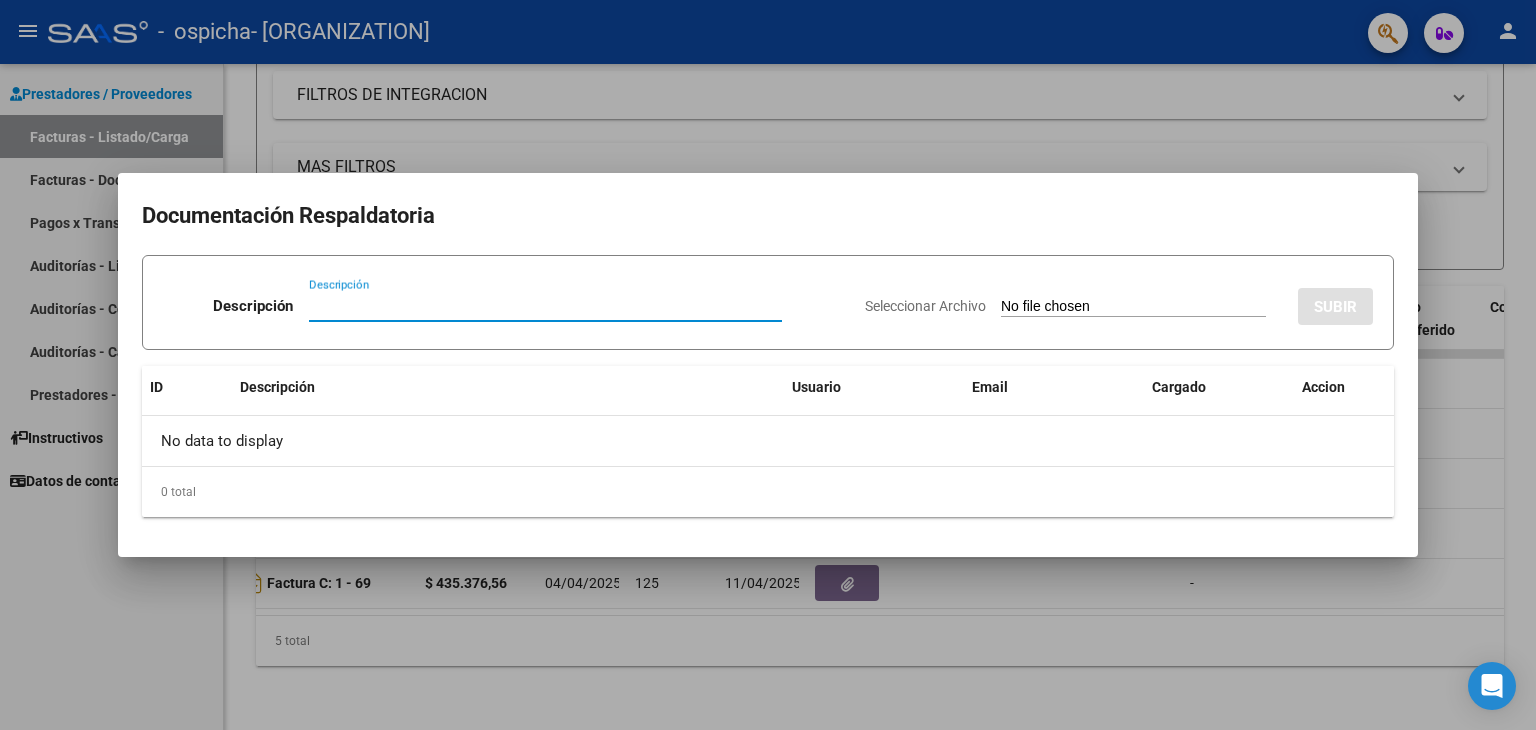 click on "Descripción" at bounding box center (545, 306) 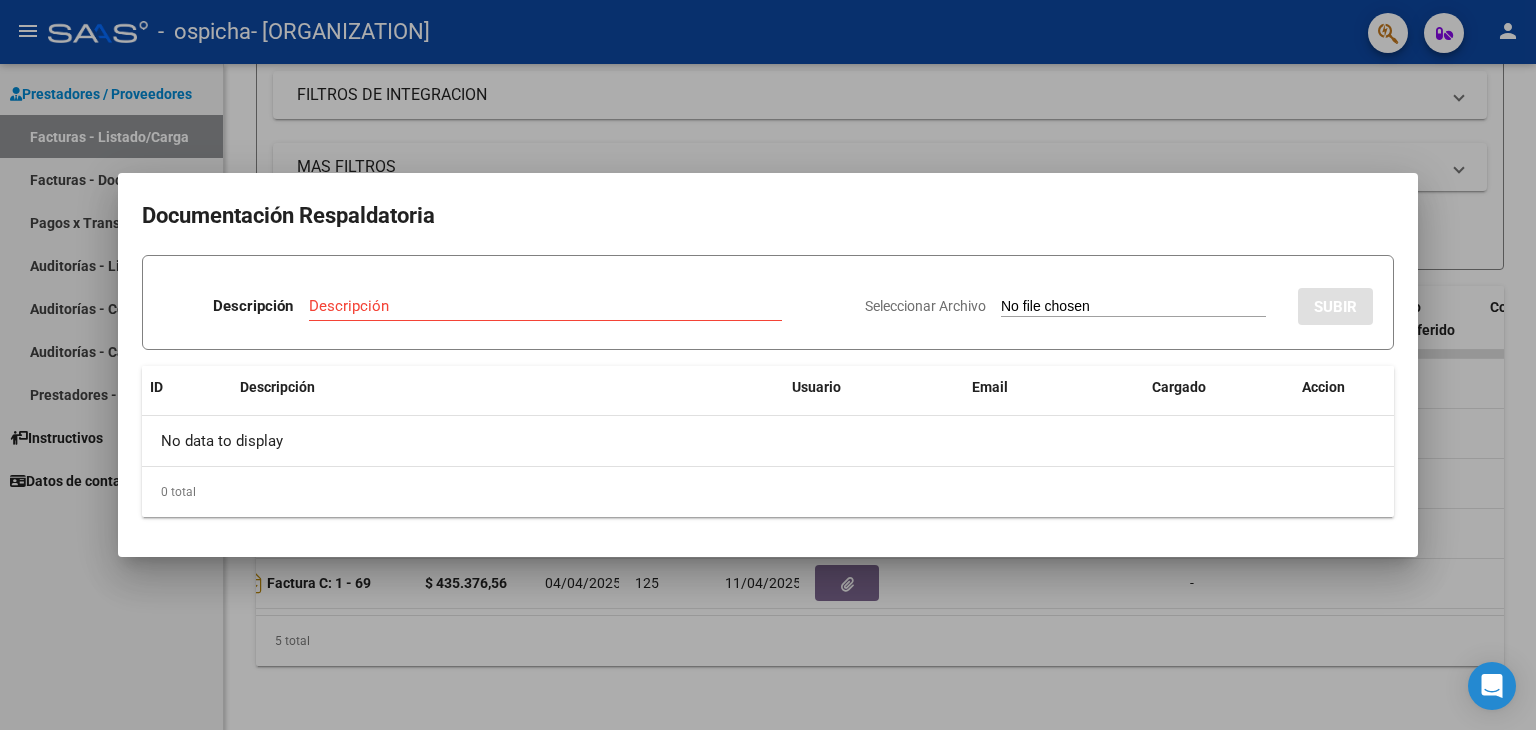 click on "Seleccionar Archivo" at bounding box center [1133, 307] 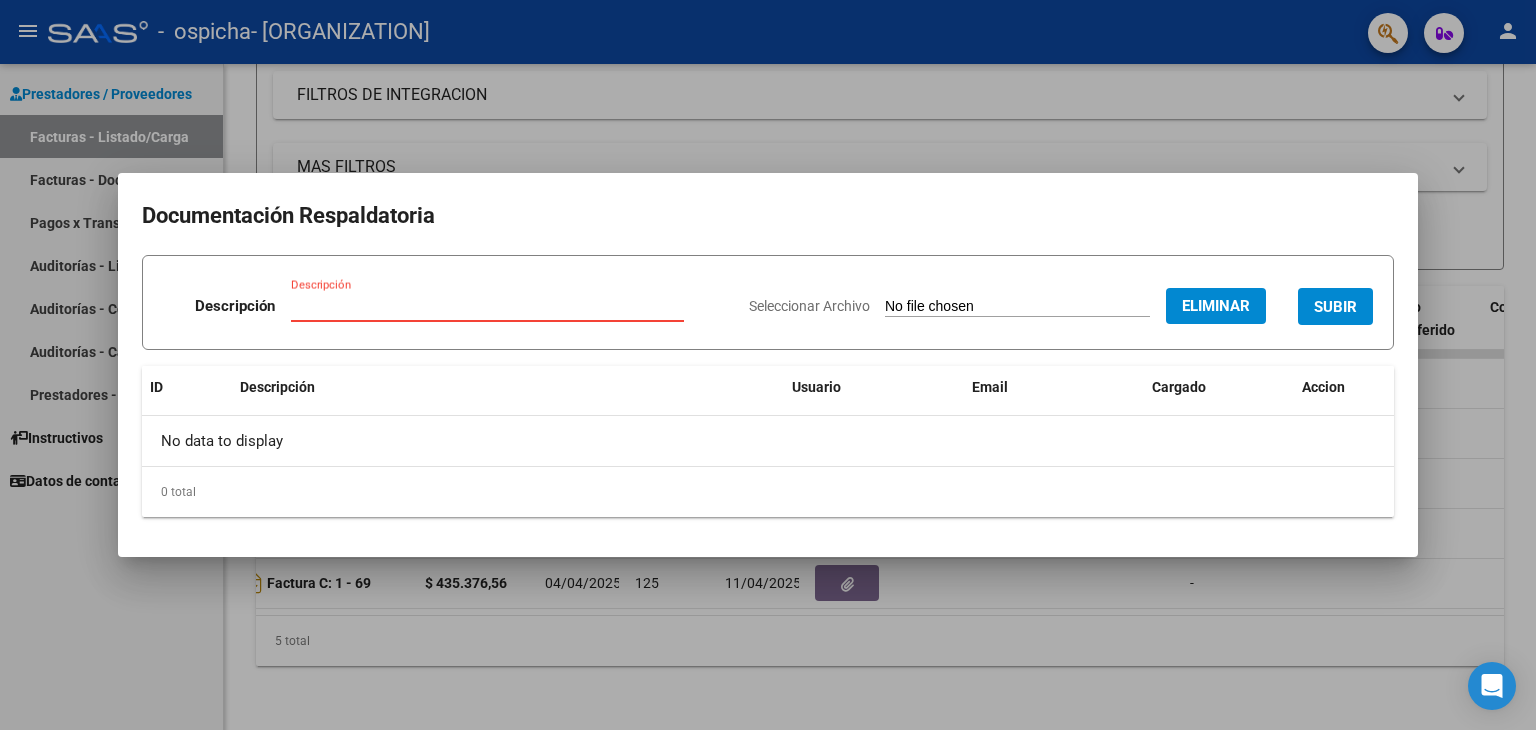 click on "Descripción" at bounding box center (487, 306) 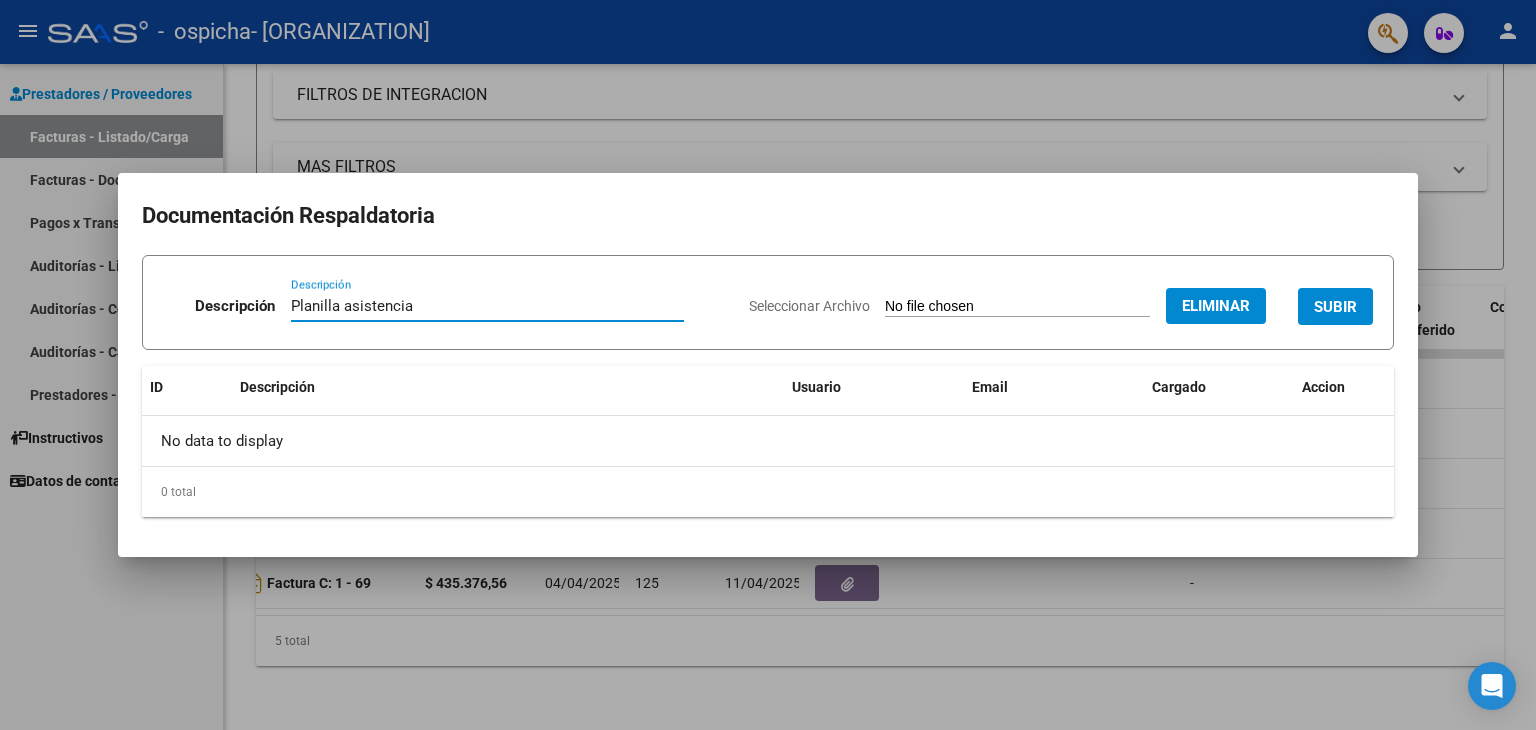 type on "Planilla asistencia" 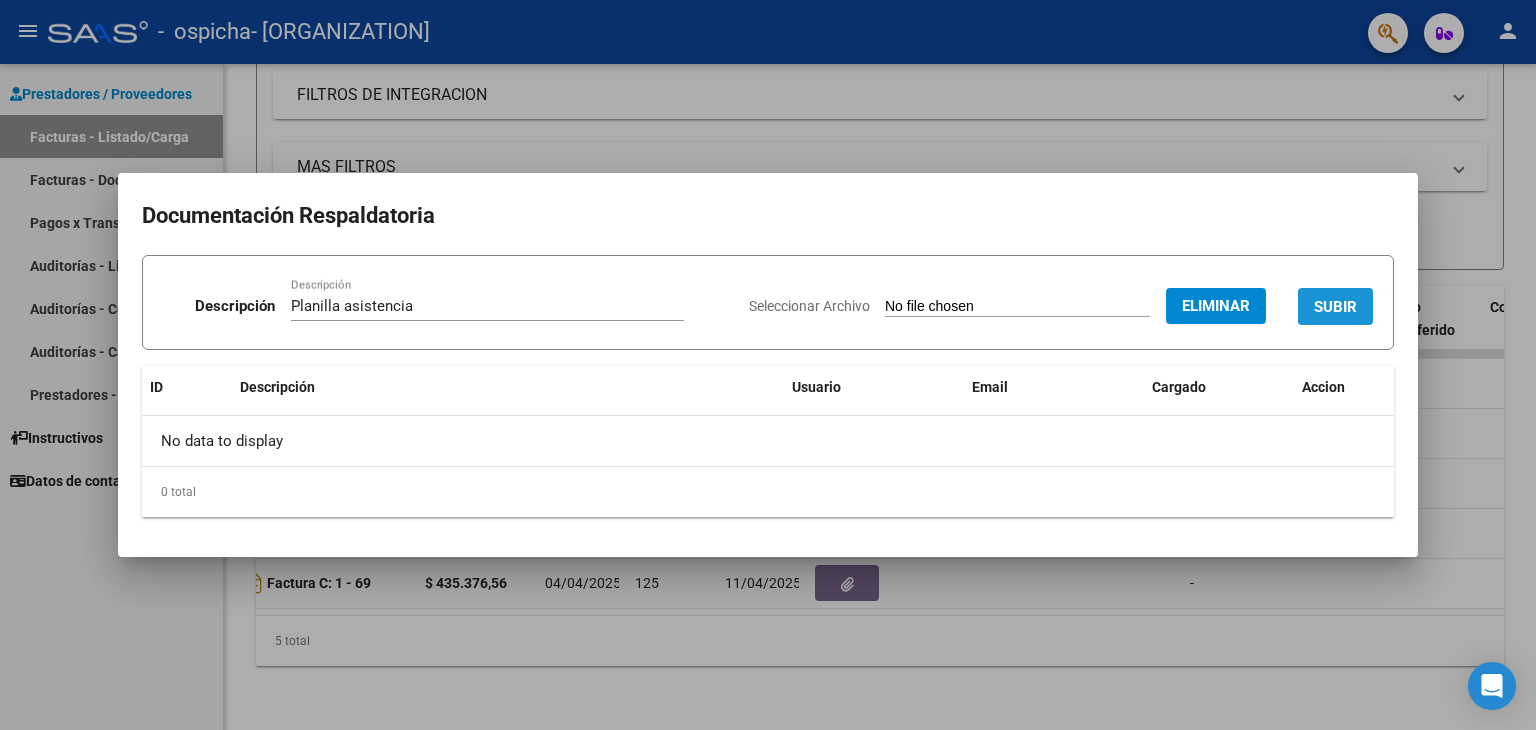 click on "SUBIR" at bounding box center [1335, 306] 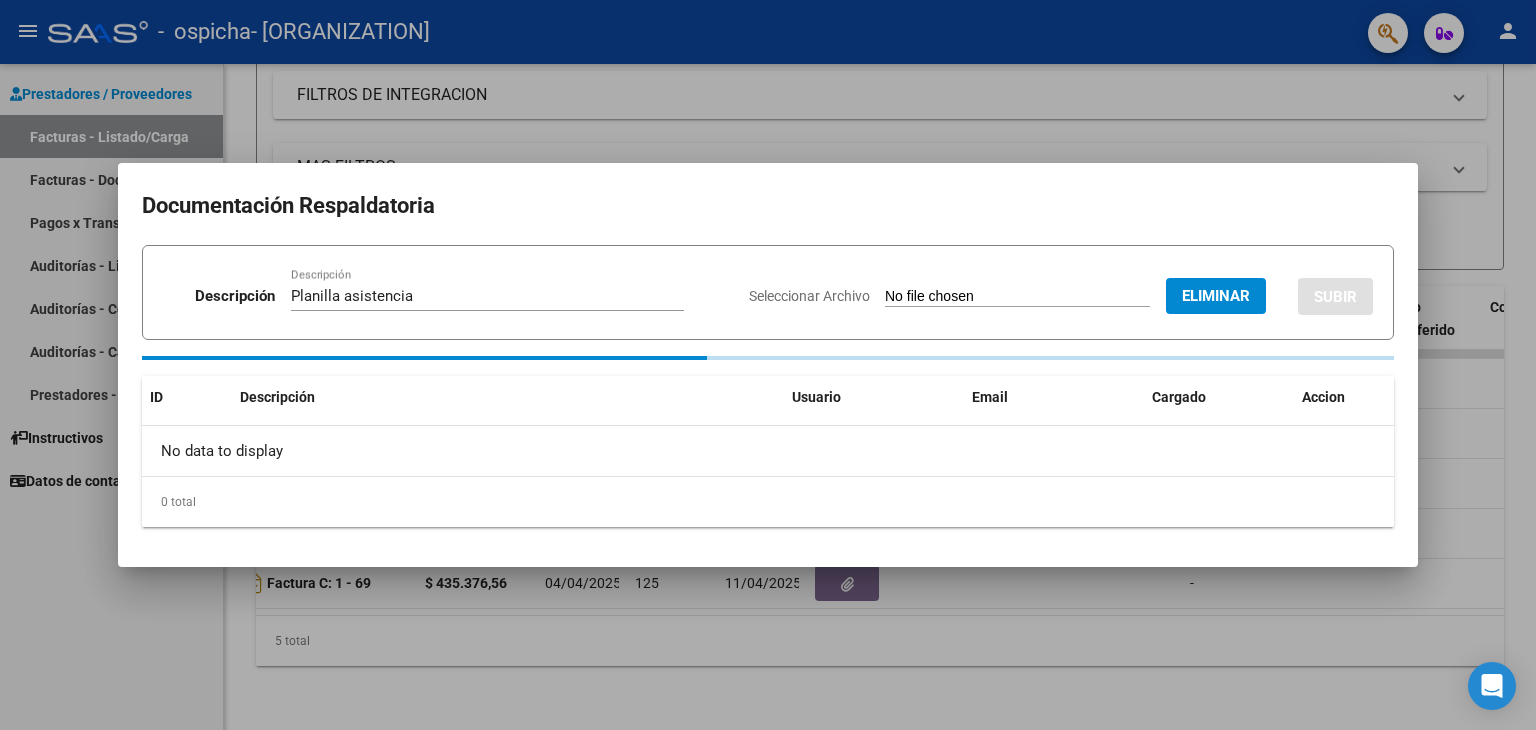 type 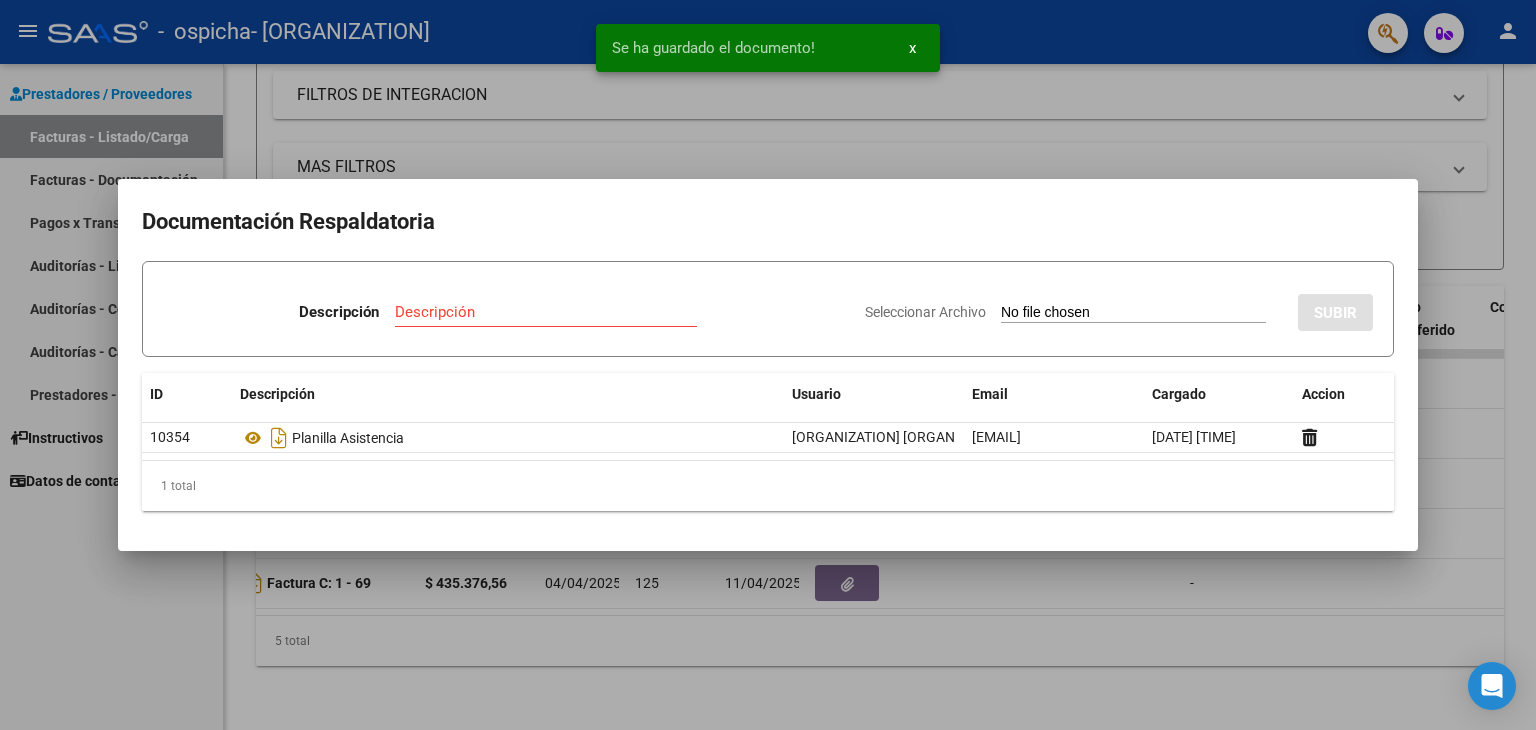 click at bounding box center (768, 365) 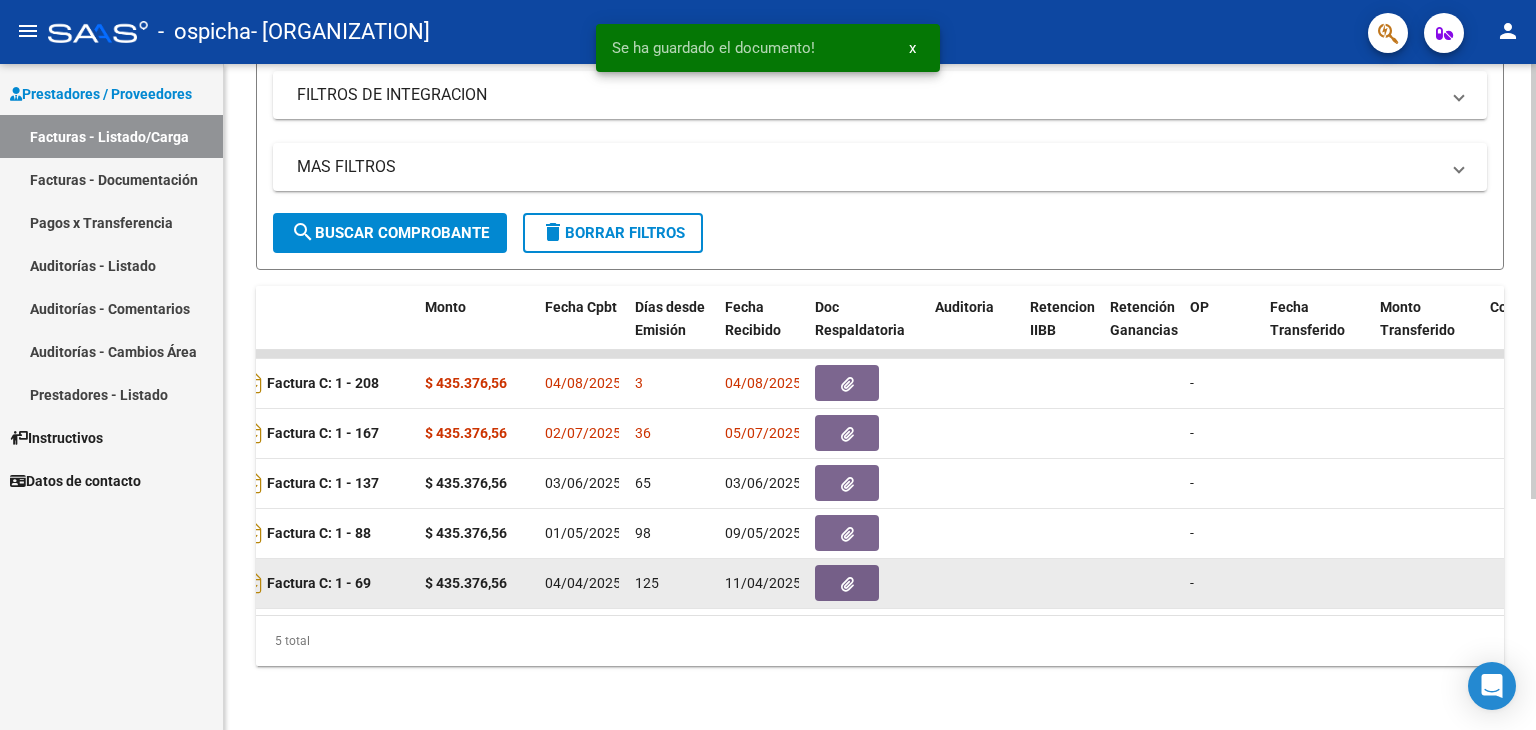 drag, startPoint x: 683, startPoint y: 597, endPoint x: 655, endPoint y: 591, distance: 28.635643 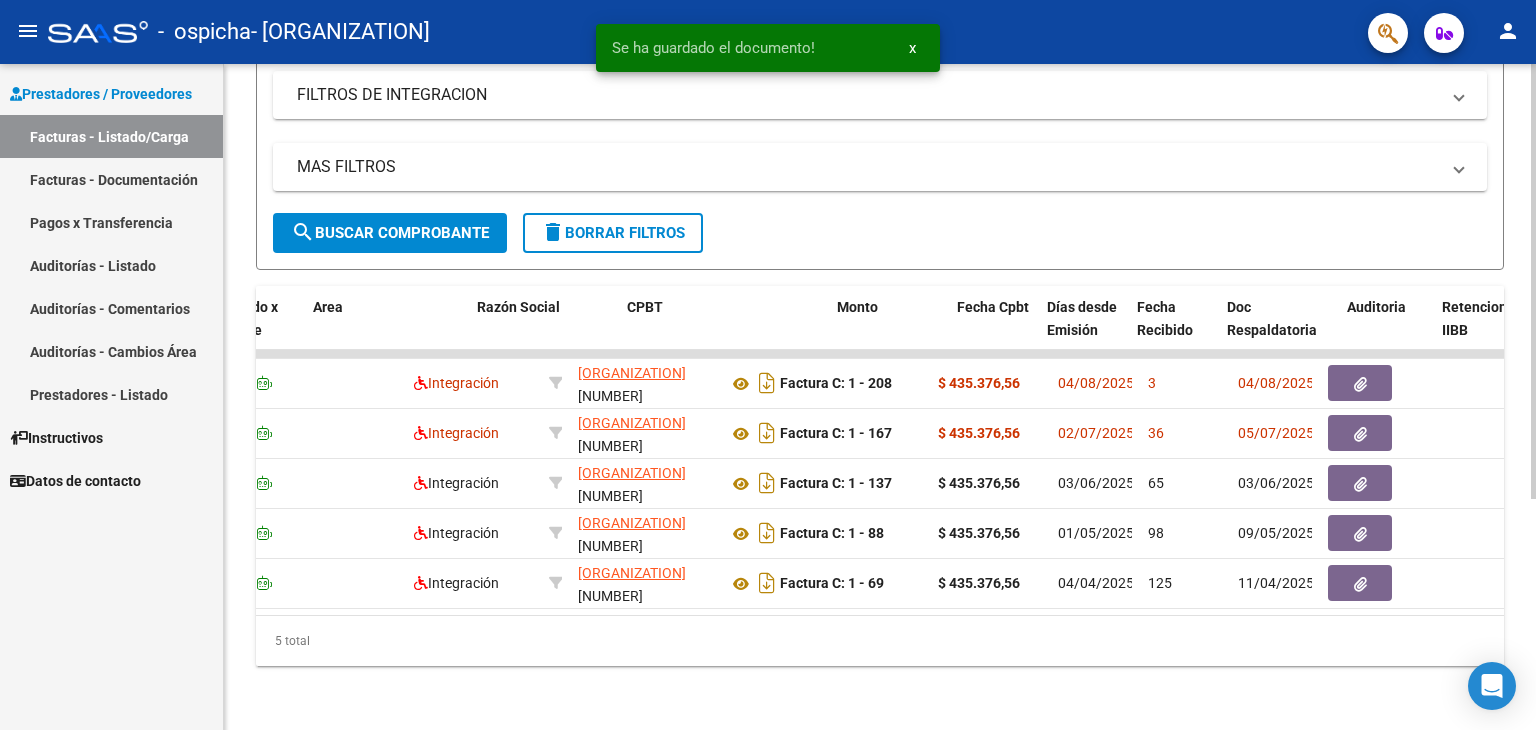 scroll, scrollTop: 0, scrollLeft: 0, axis: both 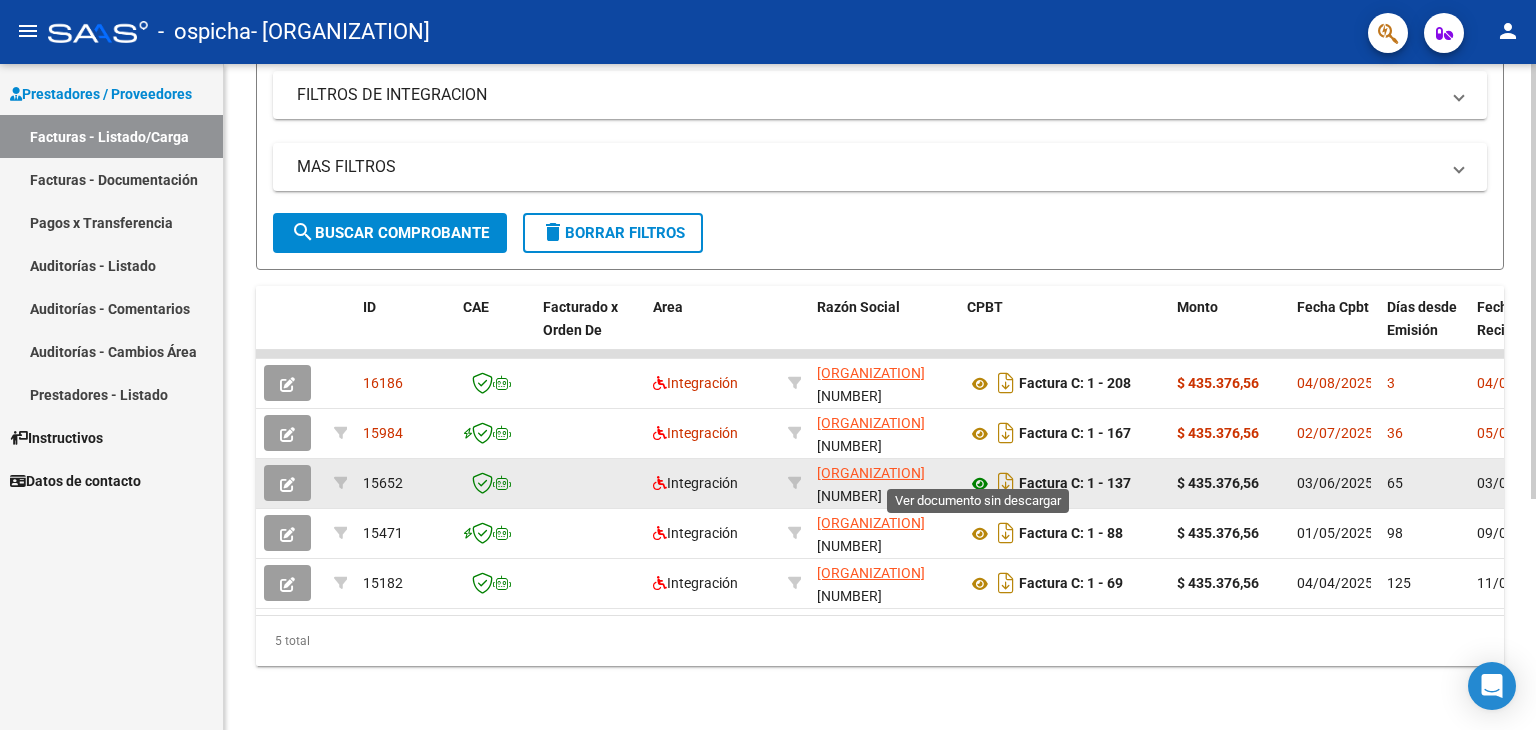 click 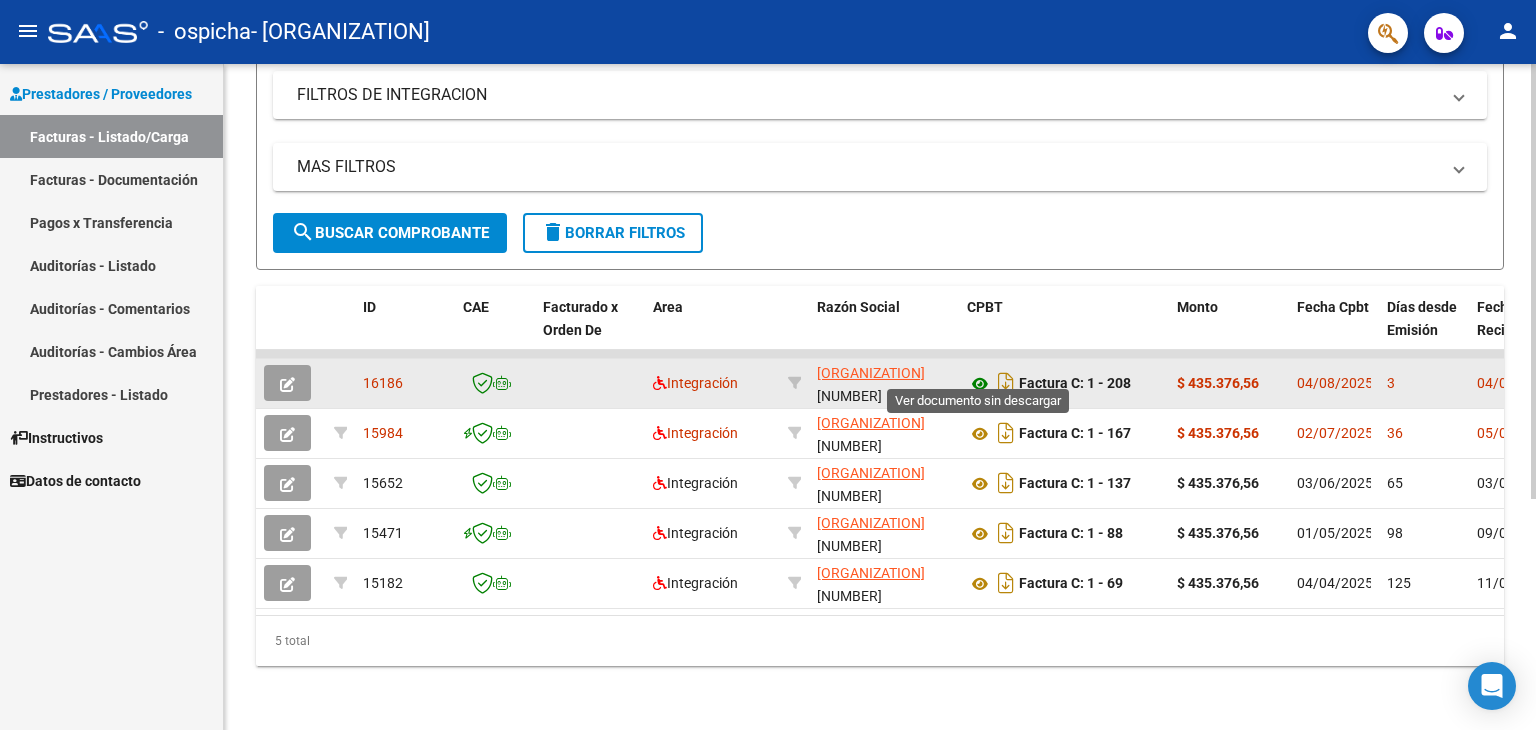 click 